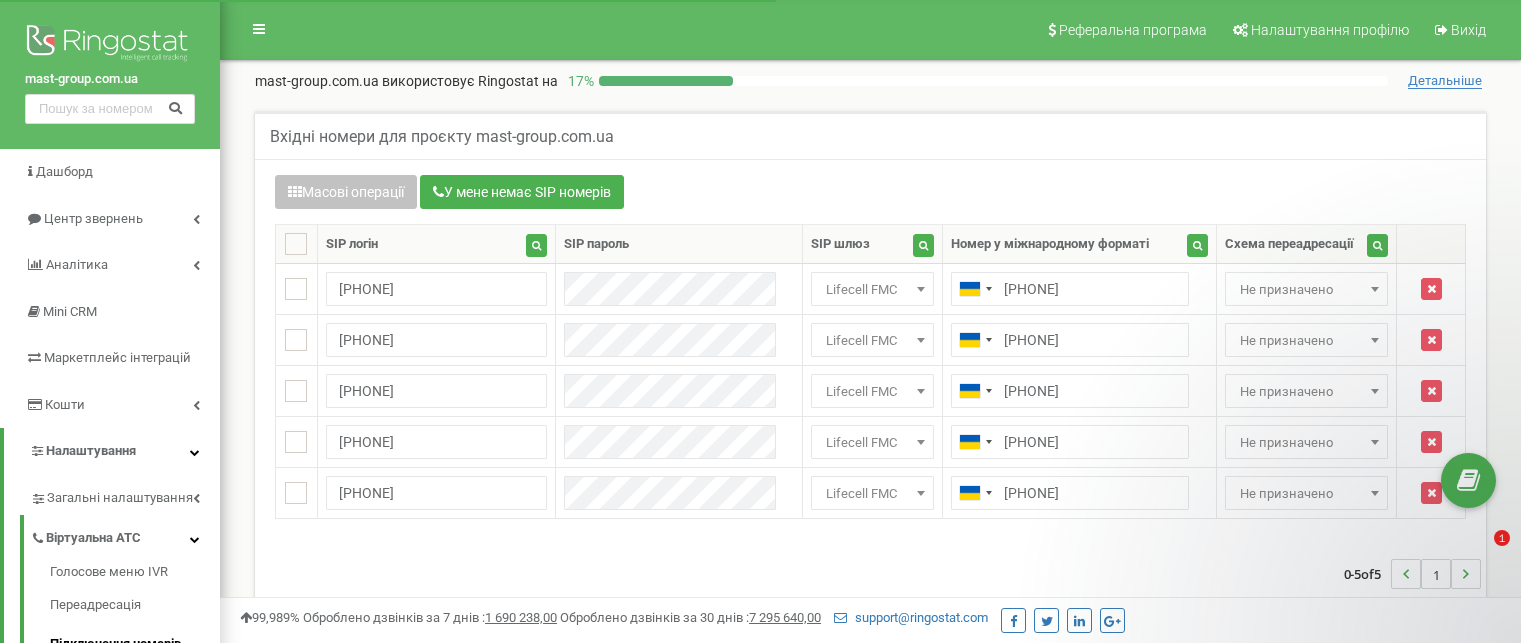 scroll, scrollTop: 0, scrollLeft: 0, axis: both 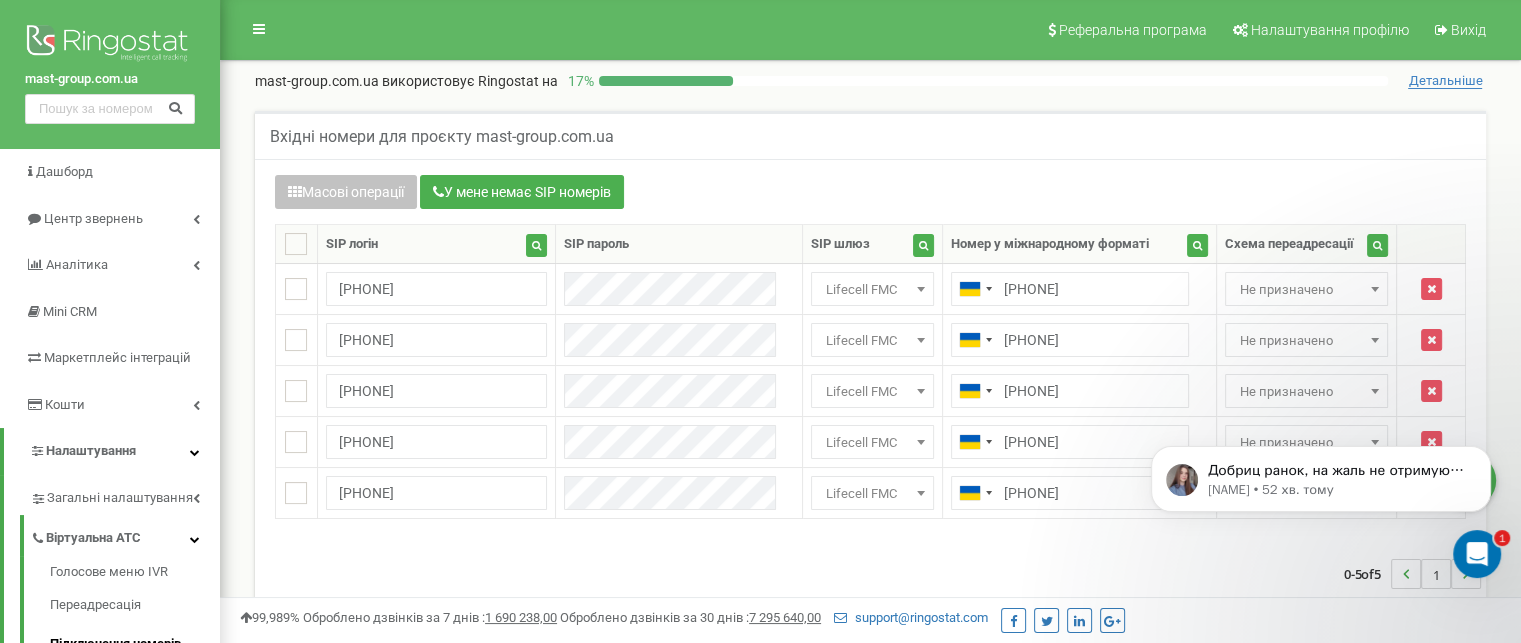 click on "Добриц ранок, на жаль не отримую від вас відповідь [NAME] • 52 хв. тому" at bounding box center [1321, 496] 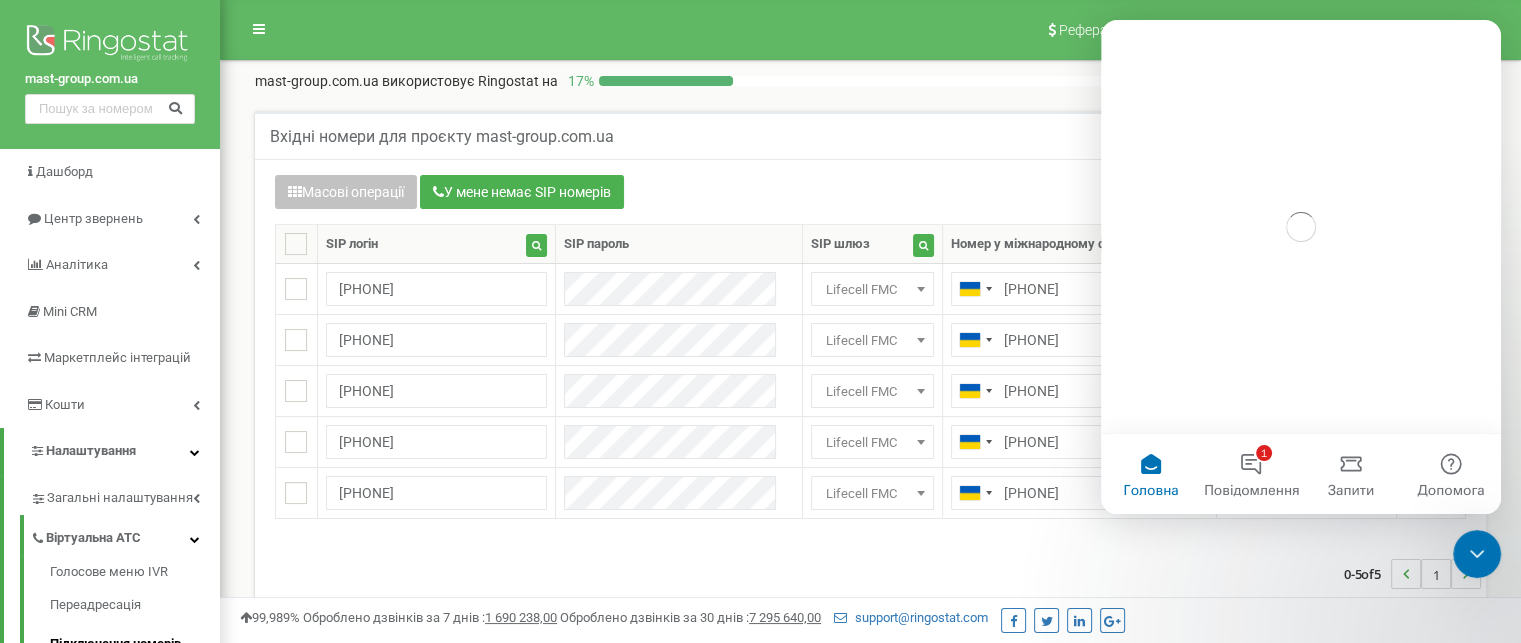 scroll, scrollTop: 0, scrollLeft: 0, axis: both 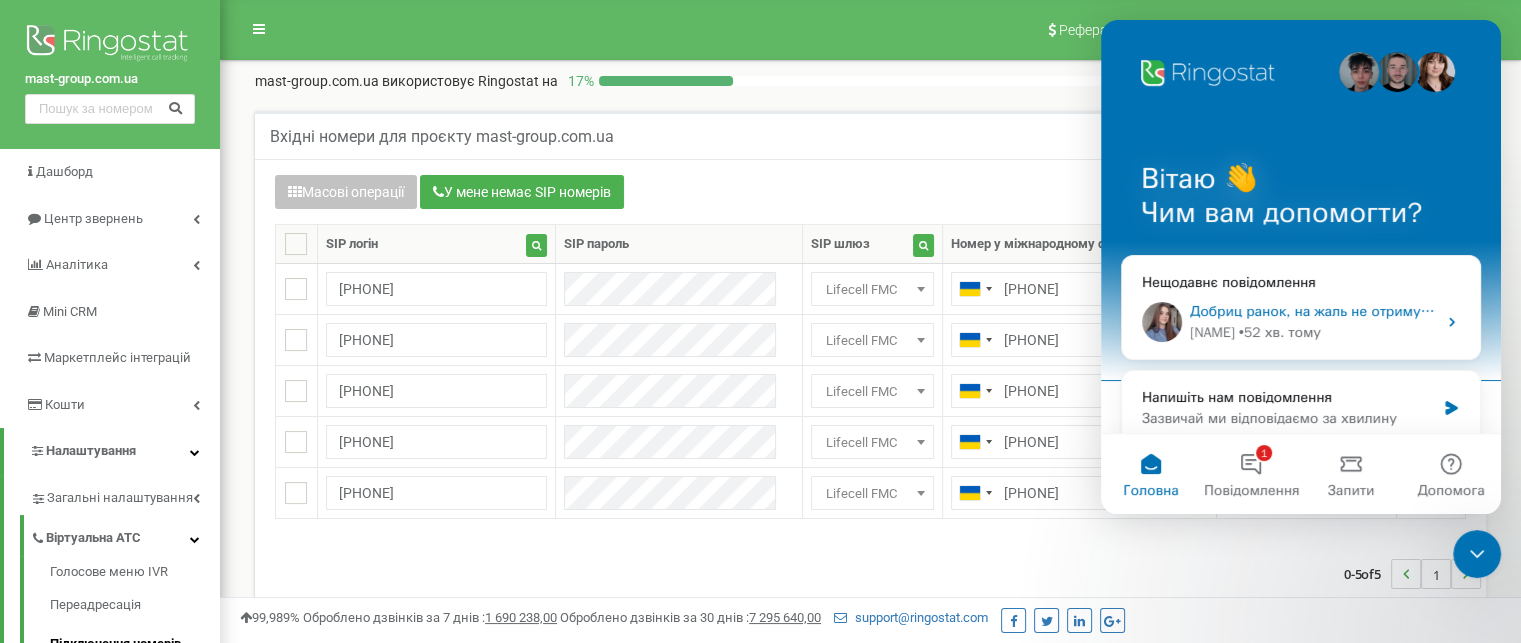 click on "Добриц ранок, на жаль не отримую від вас відповідь" at bounding box center [1368, 311] 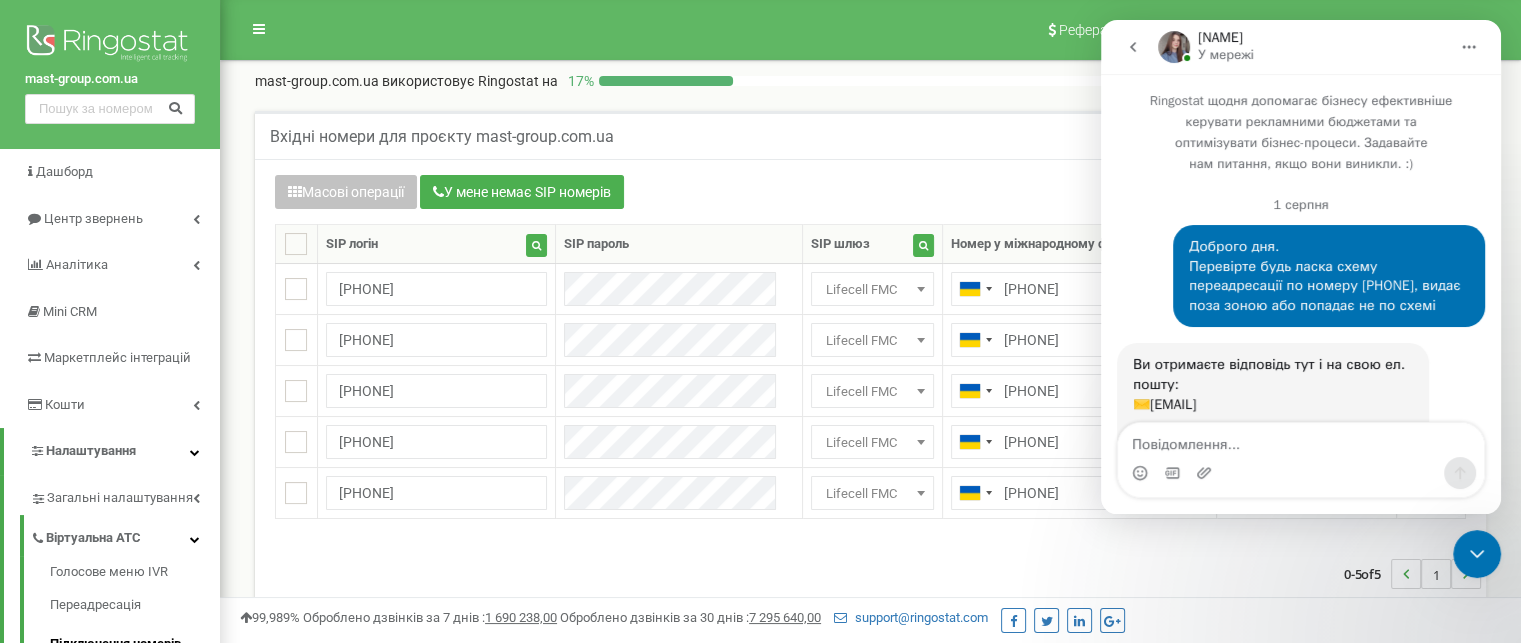 scroll, scrollTop: 2, scrollLeft: 0, axis: vertical 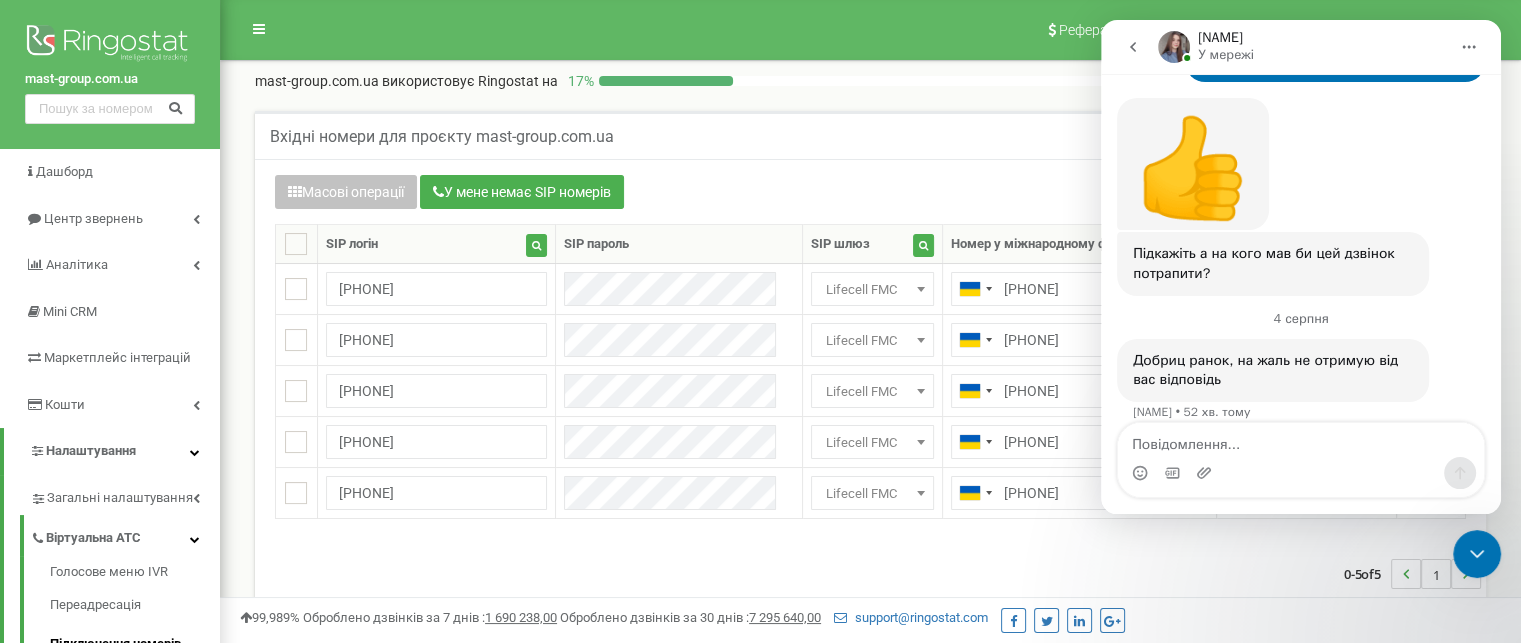 click at bounding box center [1301, 440] 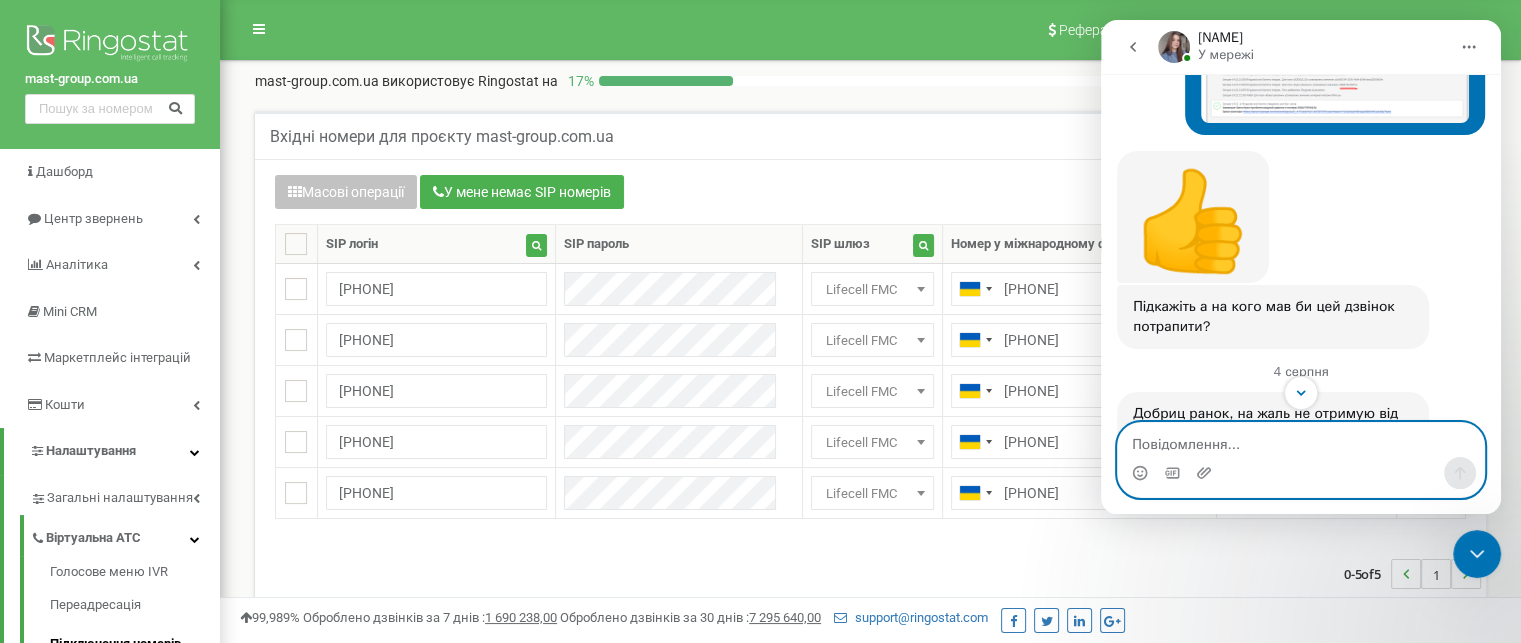 scroll, scrollTop: 609, scrollLeft: 0, axis: vertical 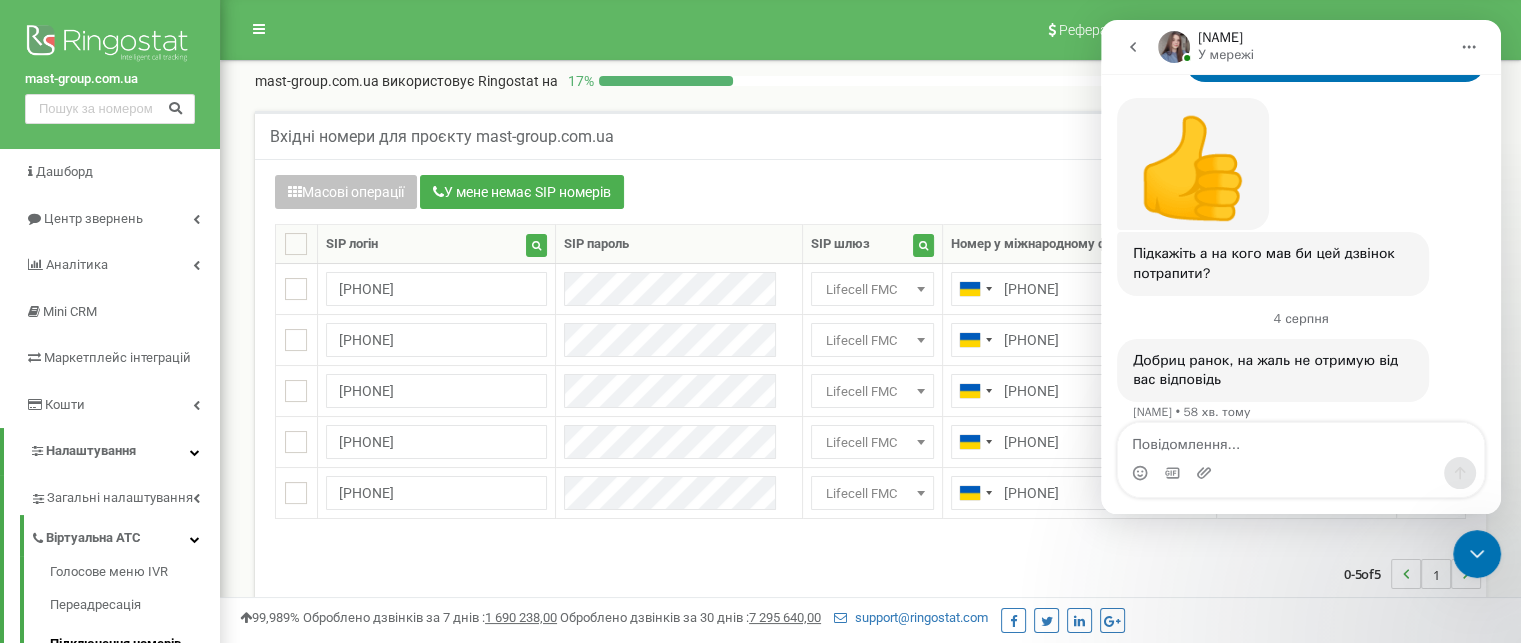 click 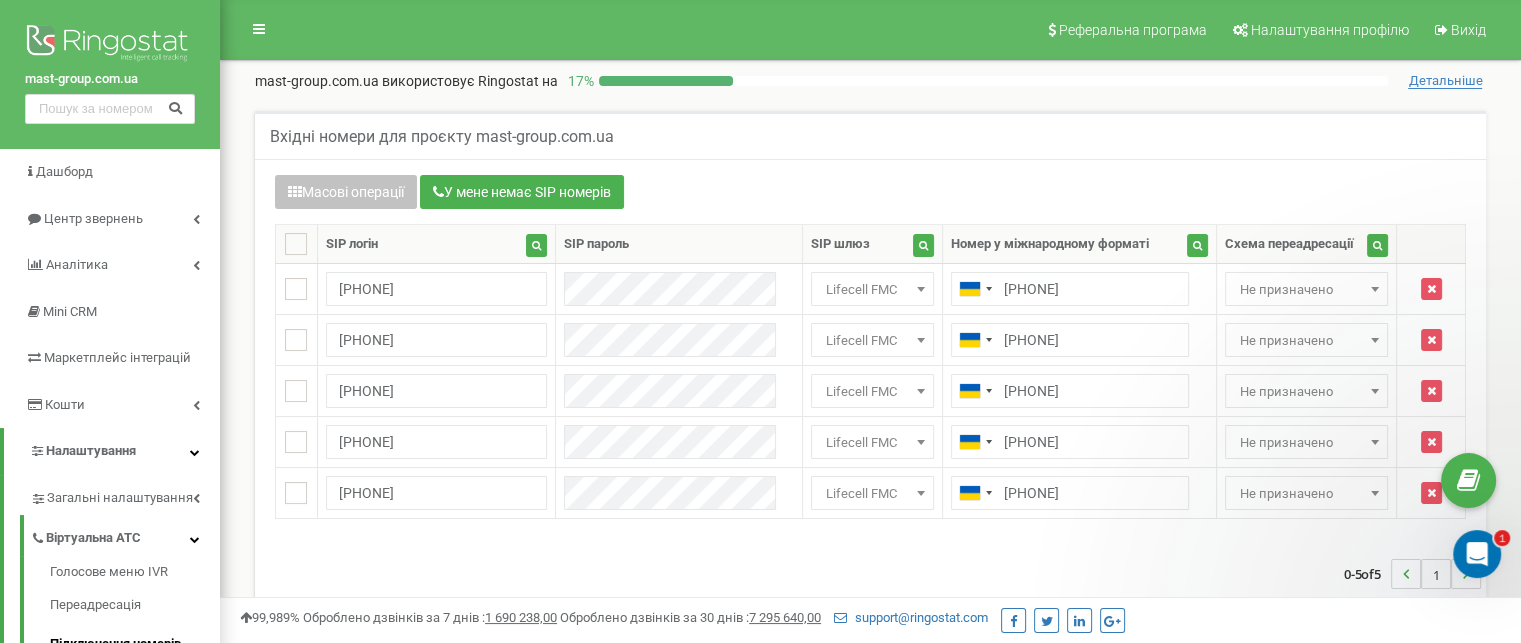 scroll, scrollTop: 0, scrollLeft: 0, axis: both 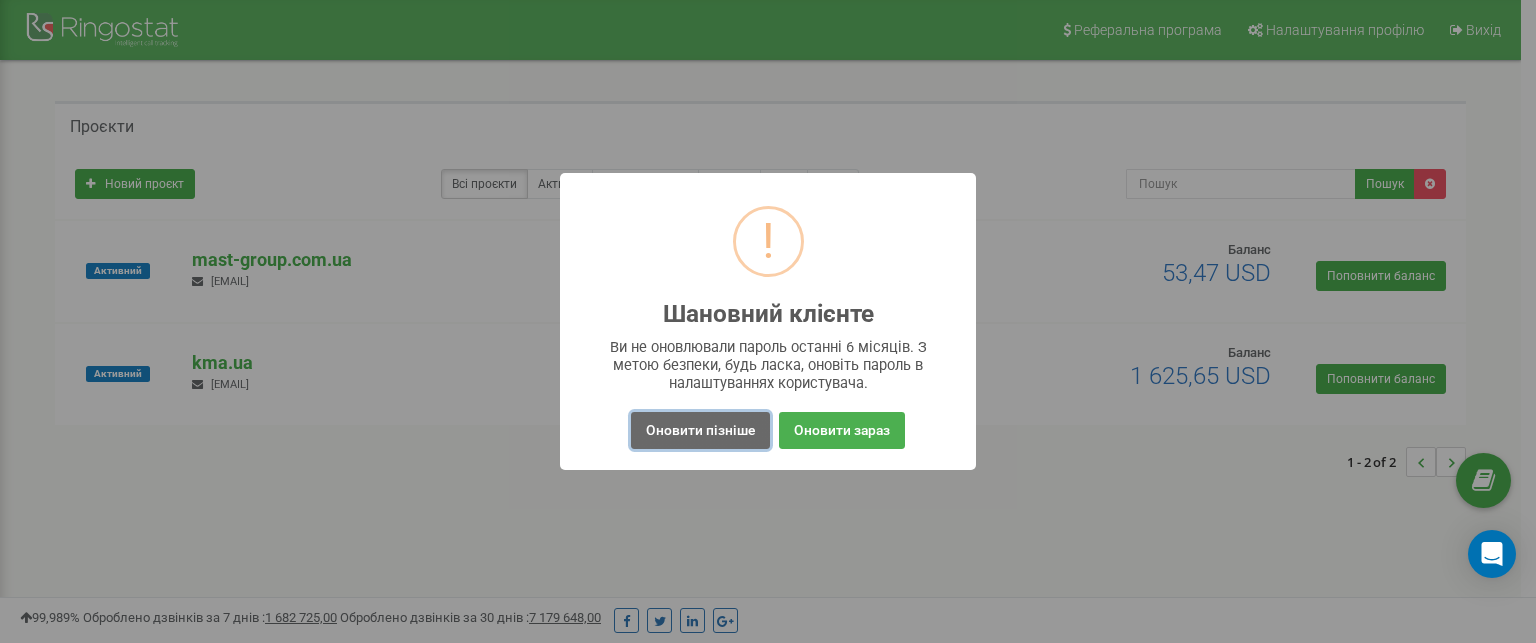 click on "Оновити пізніше" at bounding box center [700, 430] 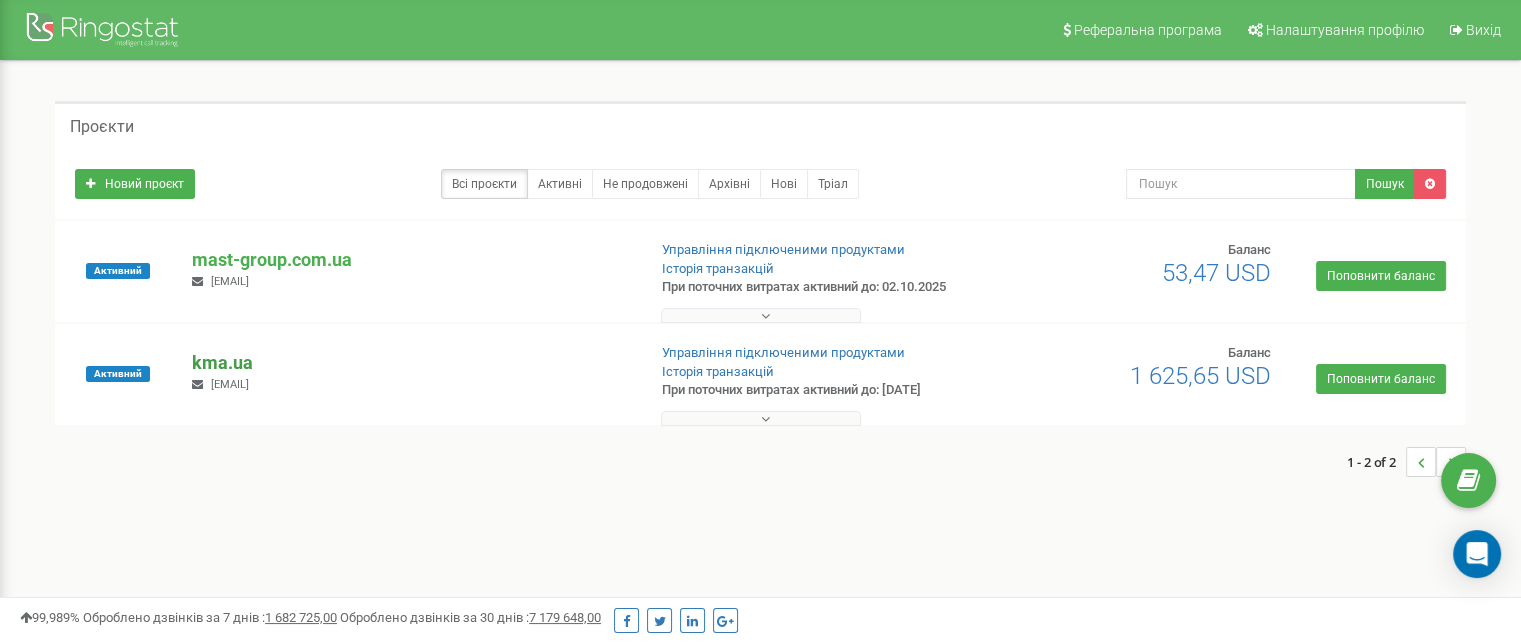 click on "kma.ua" at bounding box center [410, 363] 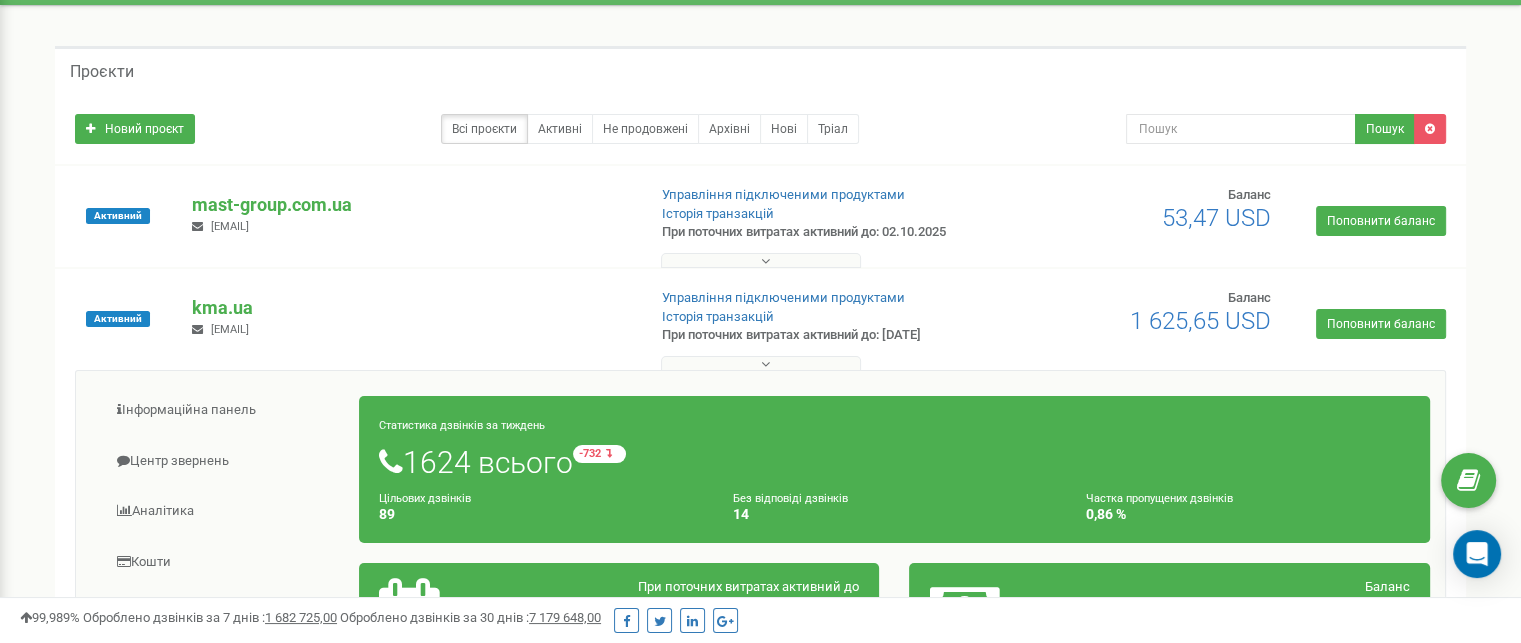scroll, scrollTop: 100, scrollLeft: 0, axis: vertical 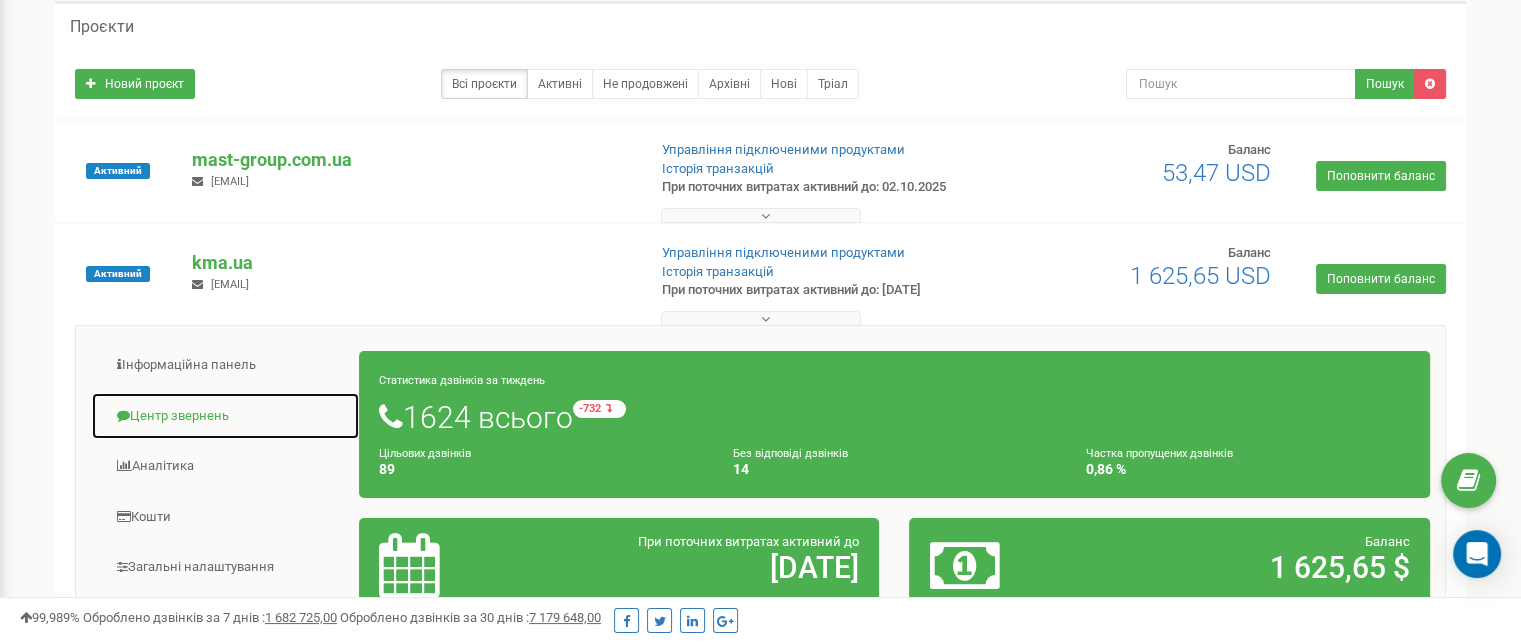click on "Центр звернень" at bounding box center [225, 416] 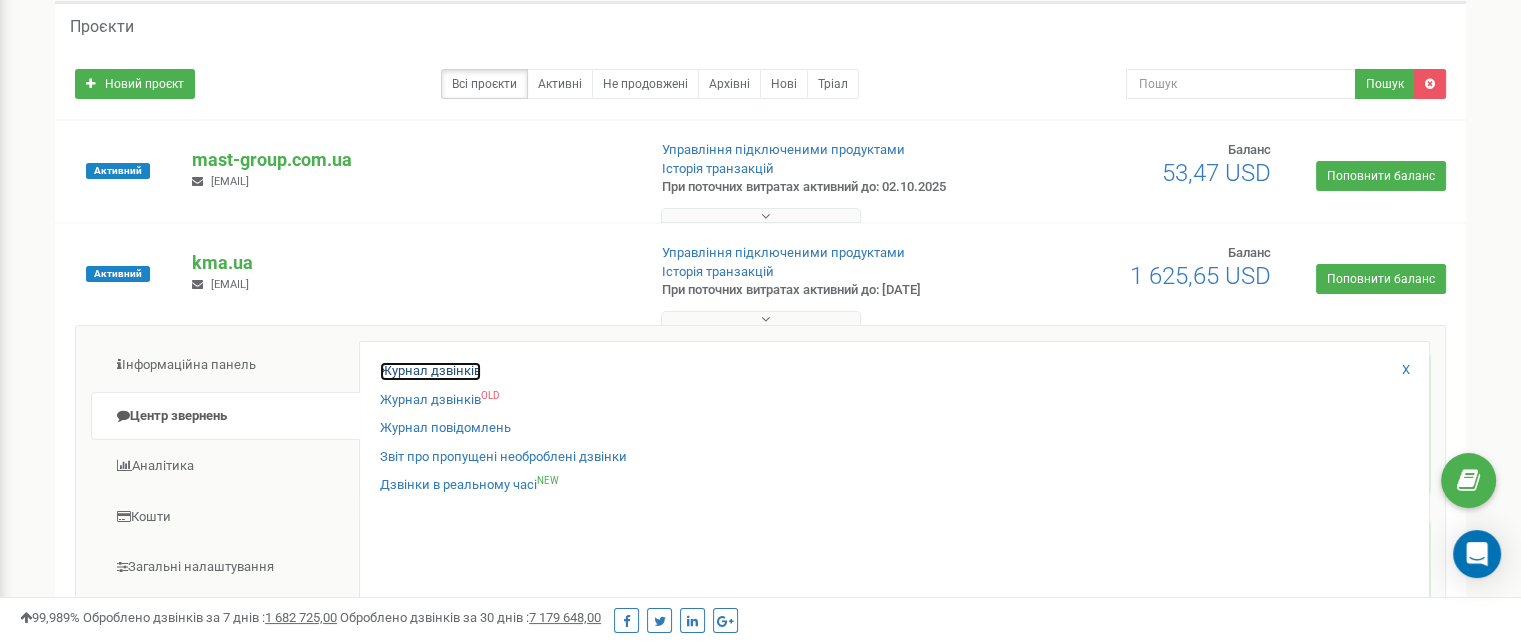 click on "Журнал дзвінків" at bounding box center [430, 371] 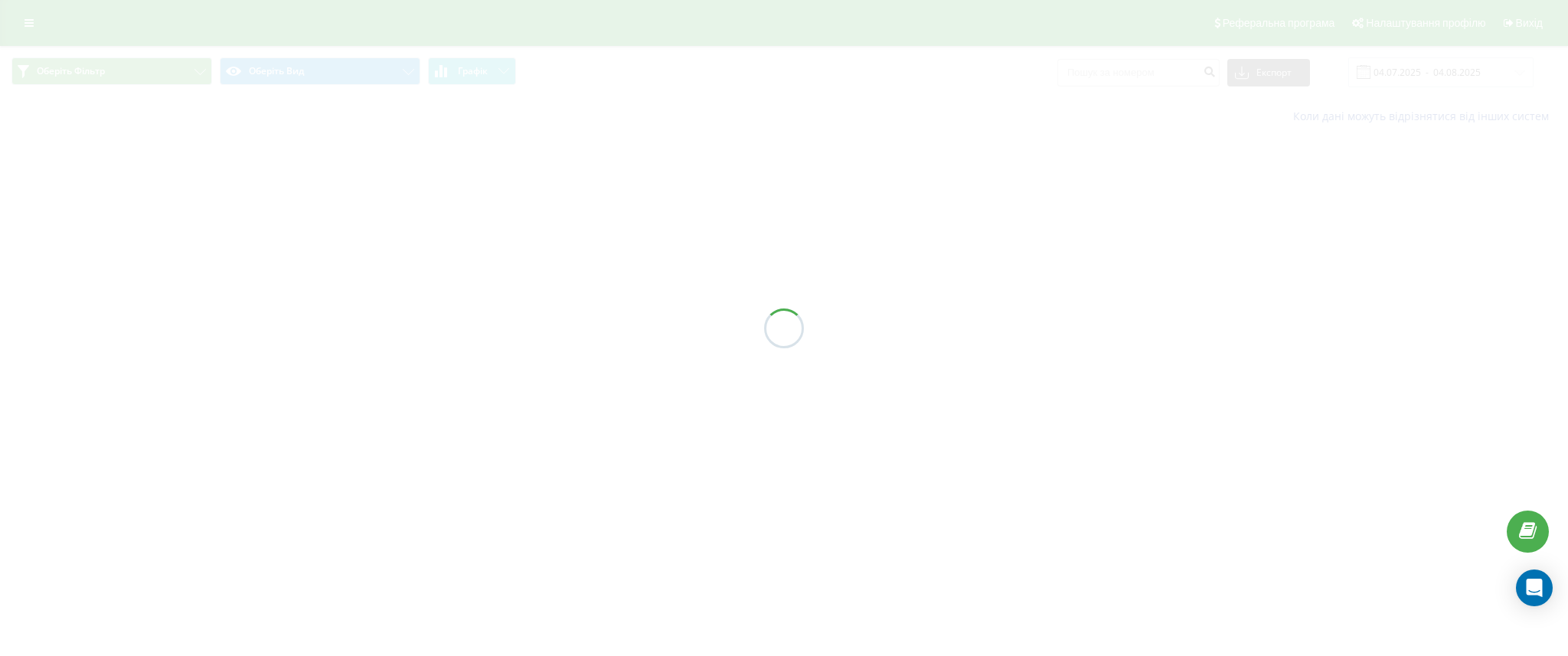 scroll, scrollTop: 0, scrollLeft: 0, axis: both 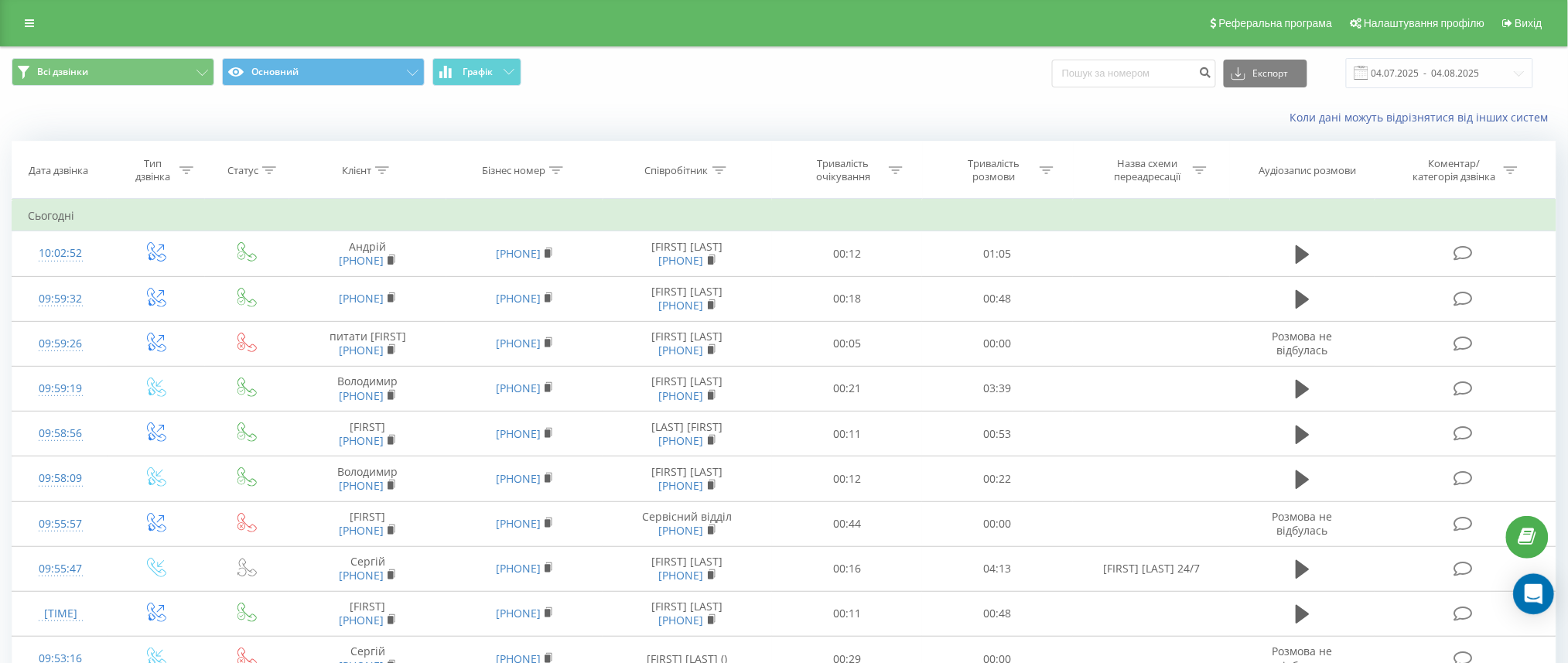 click 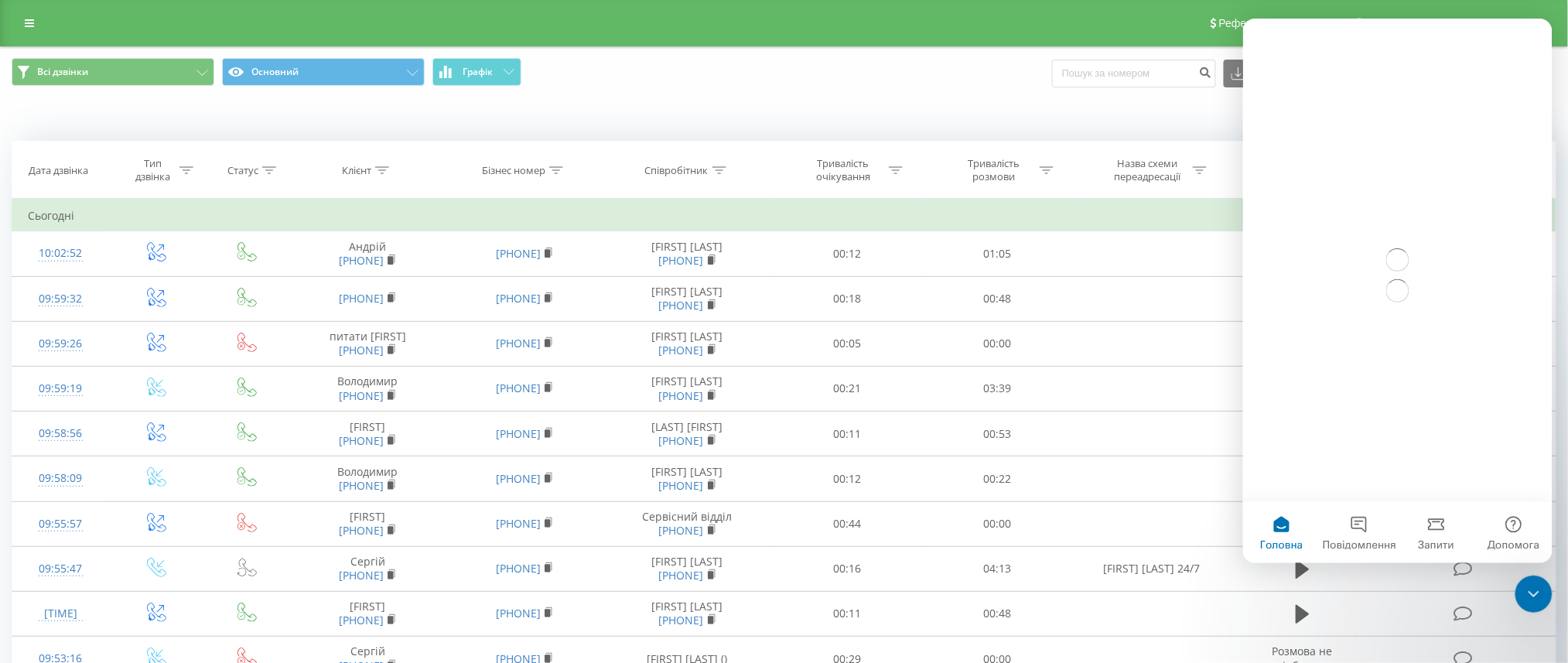scroll, scrollTop: 0, scrollLeft: 0, axis: both 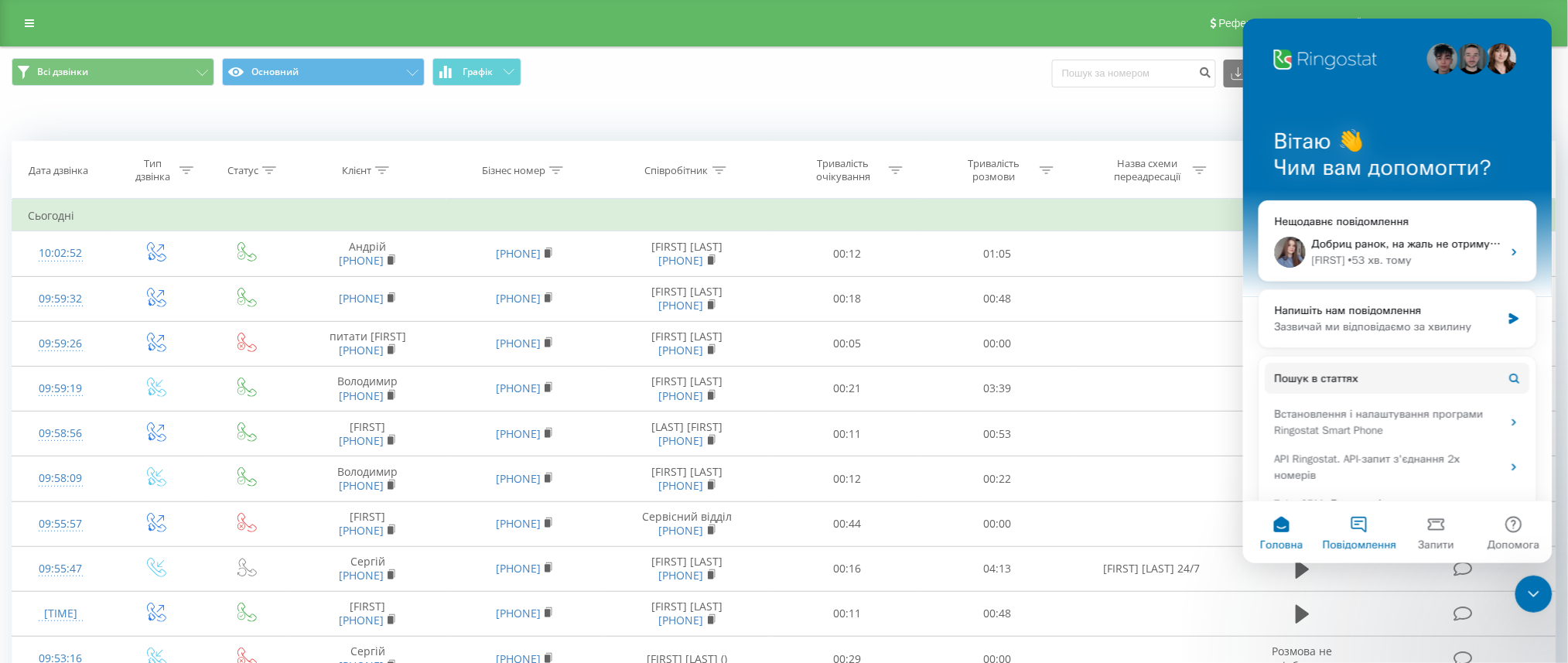 click on "Повідомлення" at bounding box center (1358, 531) 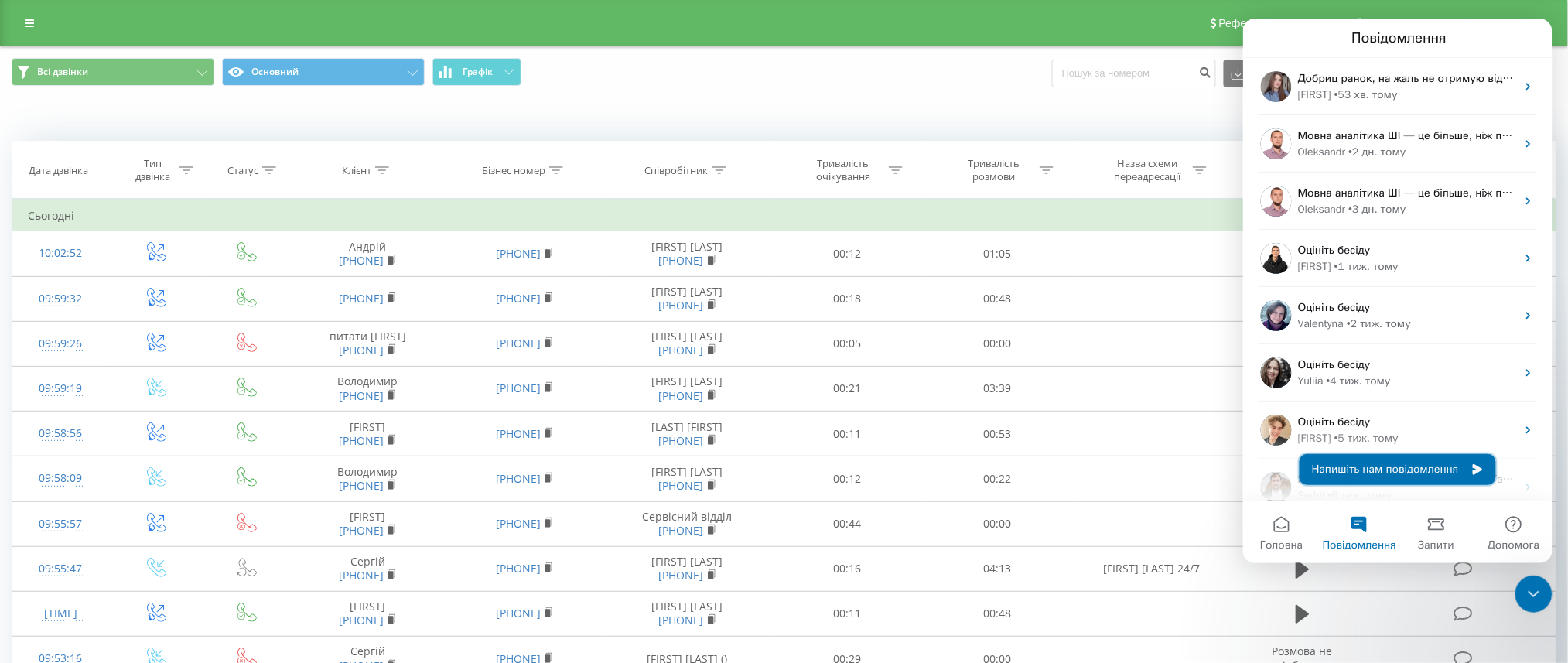 click on "Напишіть нам повідомлення" at bounding box center (1397, 469) 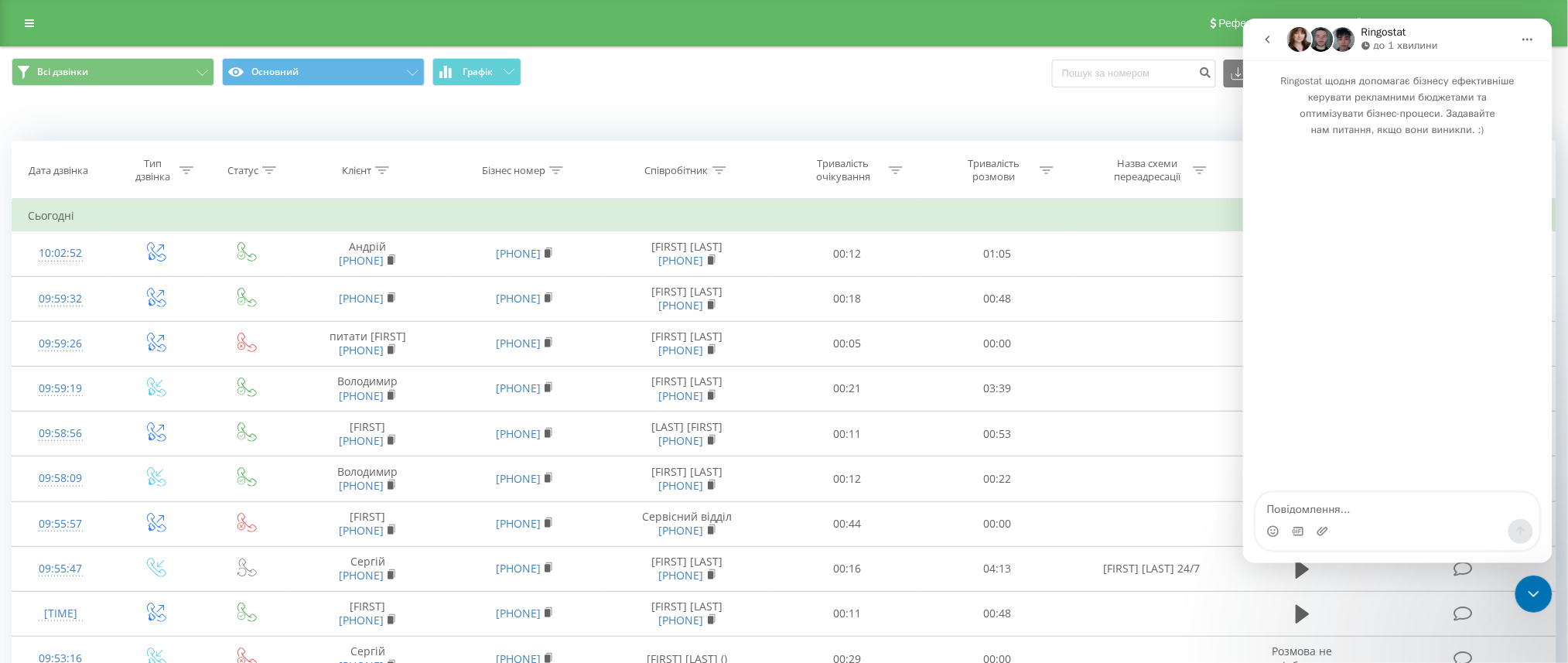 click at bounding box center (1397, 505) 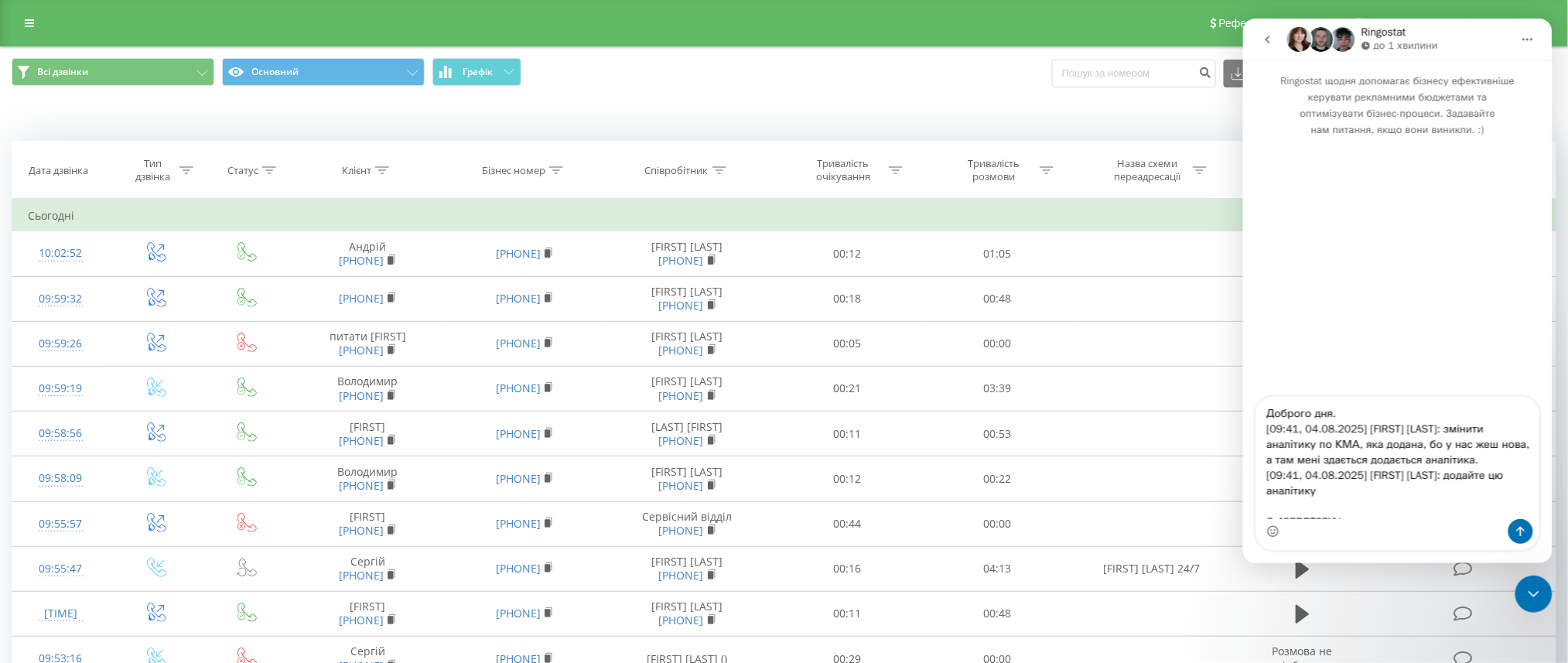 scroll, scrollTop: 9, scrollLeft: 0, axis: vertical 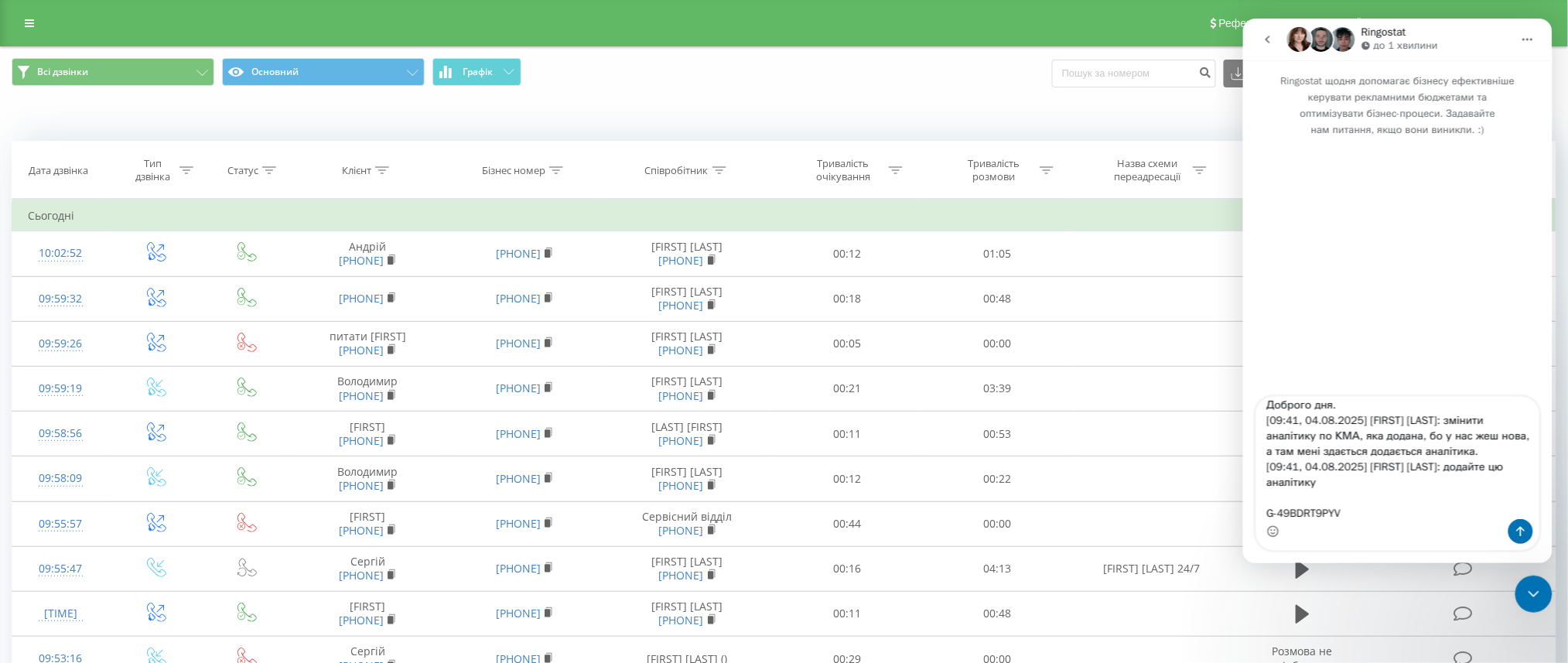 click on "Доброго дня.
[09:41, 04.08.2025] [FIRST] [LAST]: змінити аналітику по КМА, яка додана, бо у нас жеш нова, а там мені здається додається аналітика.
[09:41, 04.08.2025] [FIRST] [LAST]: додайте цю аналітику
G-49BDRT9PYV" at bounding box center (1397, 457) 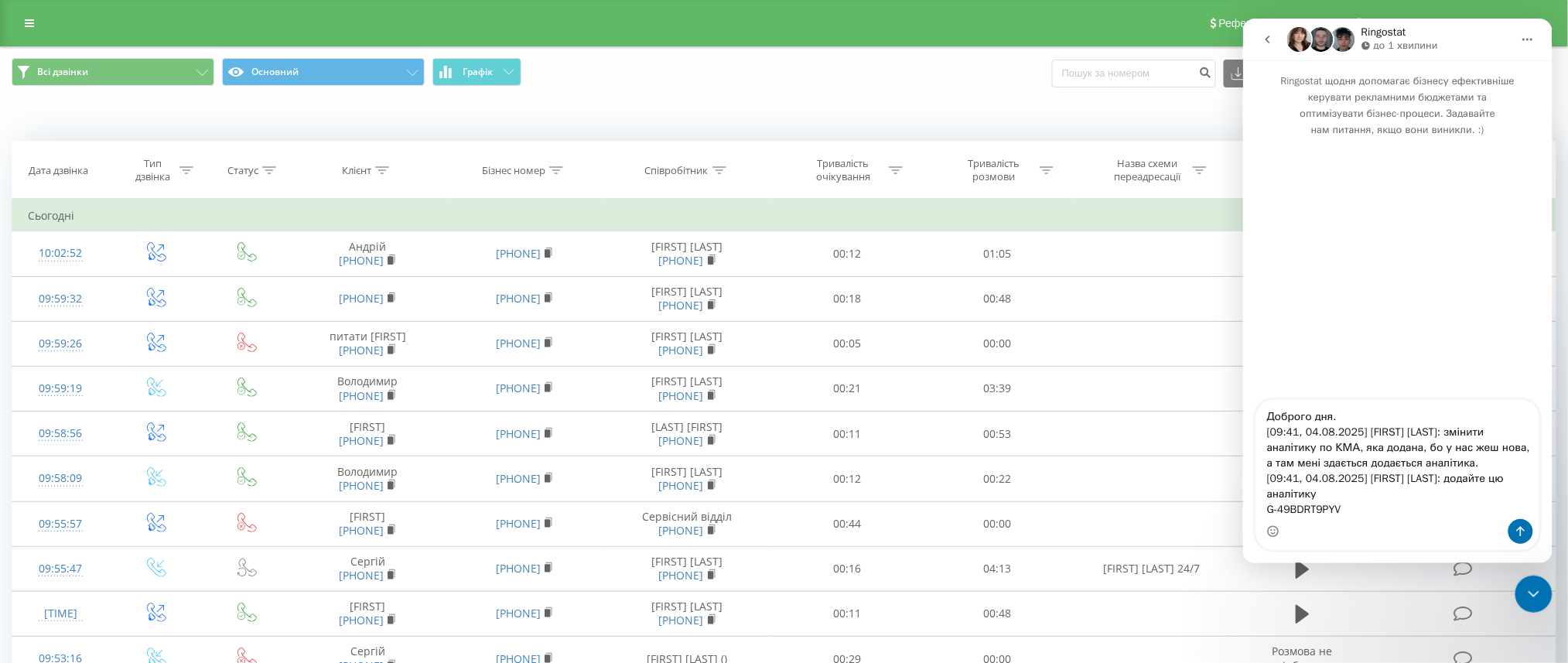 scroll, scrollTop: 0, scrollLeft: 0, axis: both 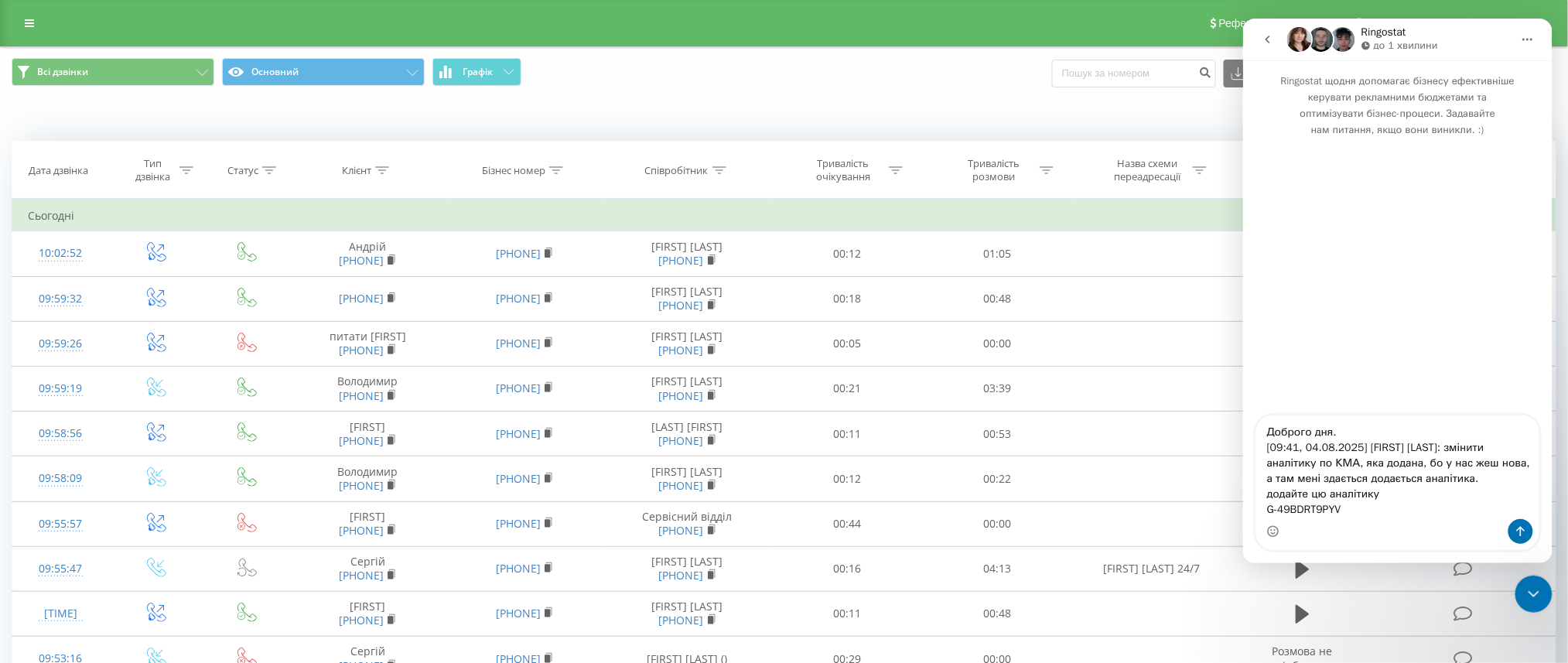 drag, startPoint x: 1449, startPoint y: 448, endPoint x: 2474, endPoint y: 467, distance: 1025.1761 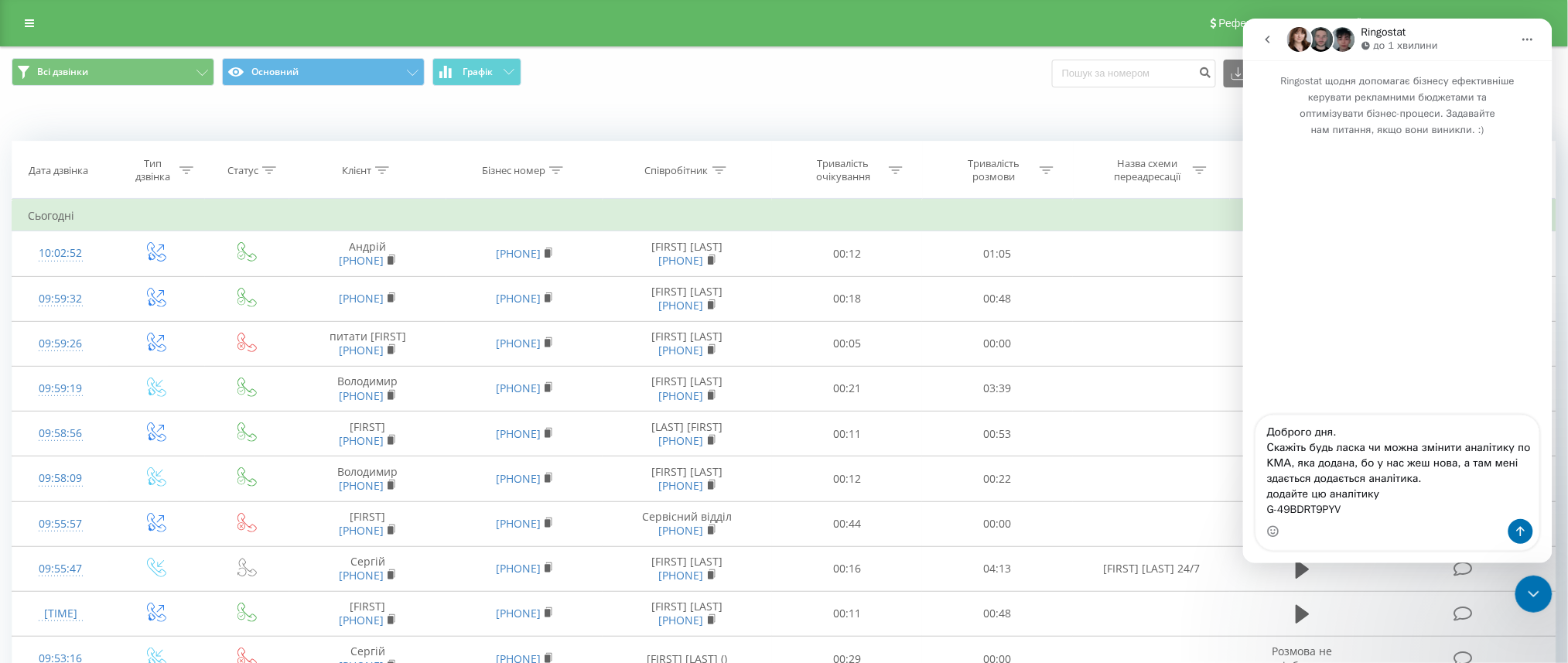 drag, startPoint x: 1417, startPoint y: 464, endPoint x: 1398, endPoint y: 462, distance: 19.104973 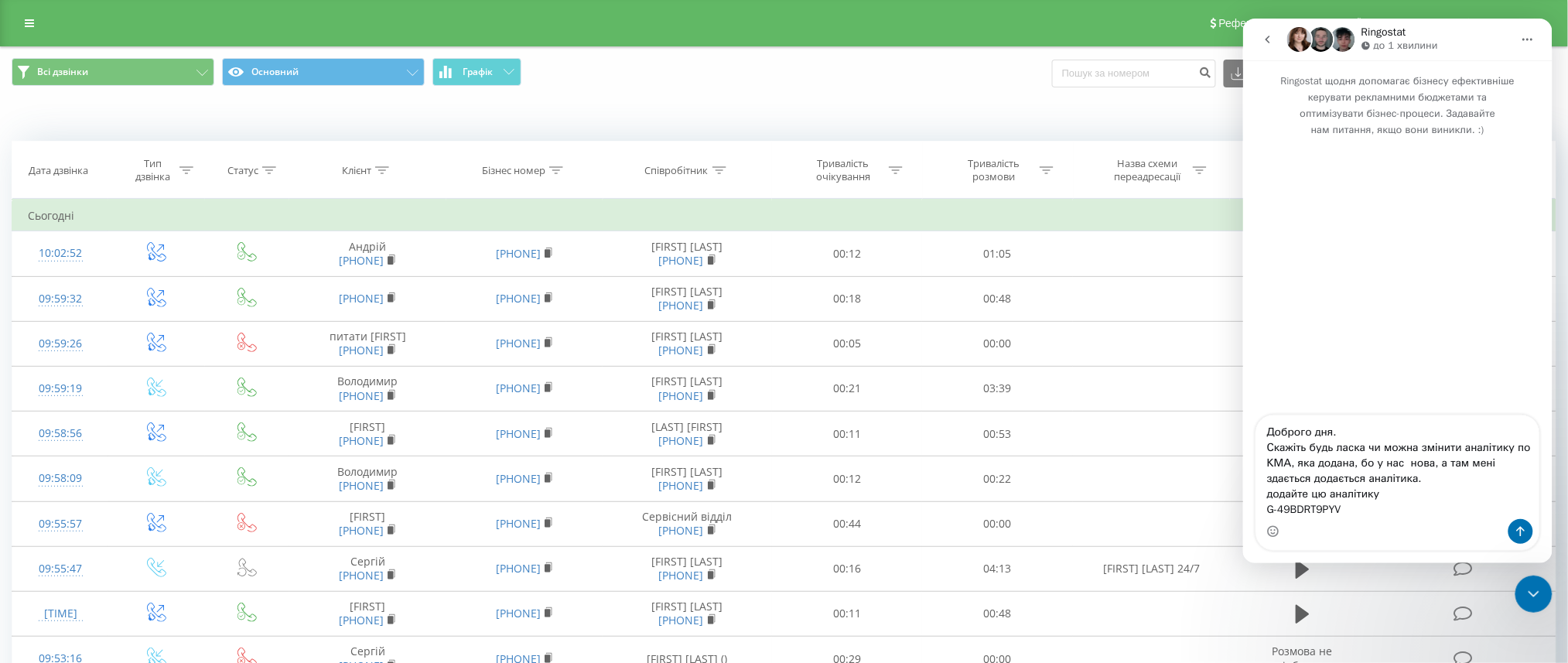 drag, startPoint x: 1426, startPoint y: 463, endPoint x: 1427, endPoint y: 473, distance: 10.049876 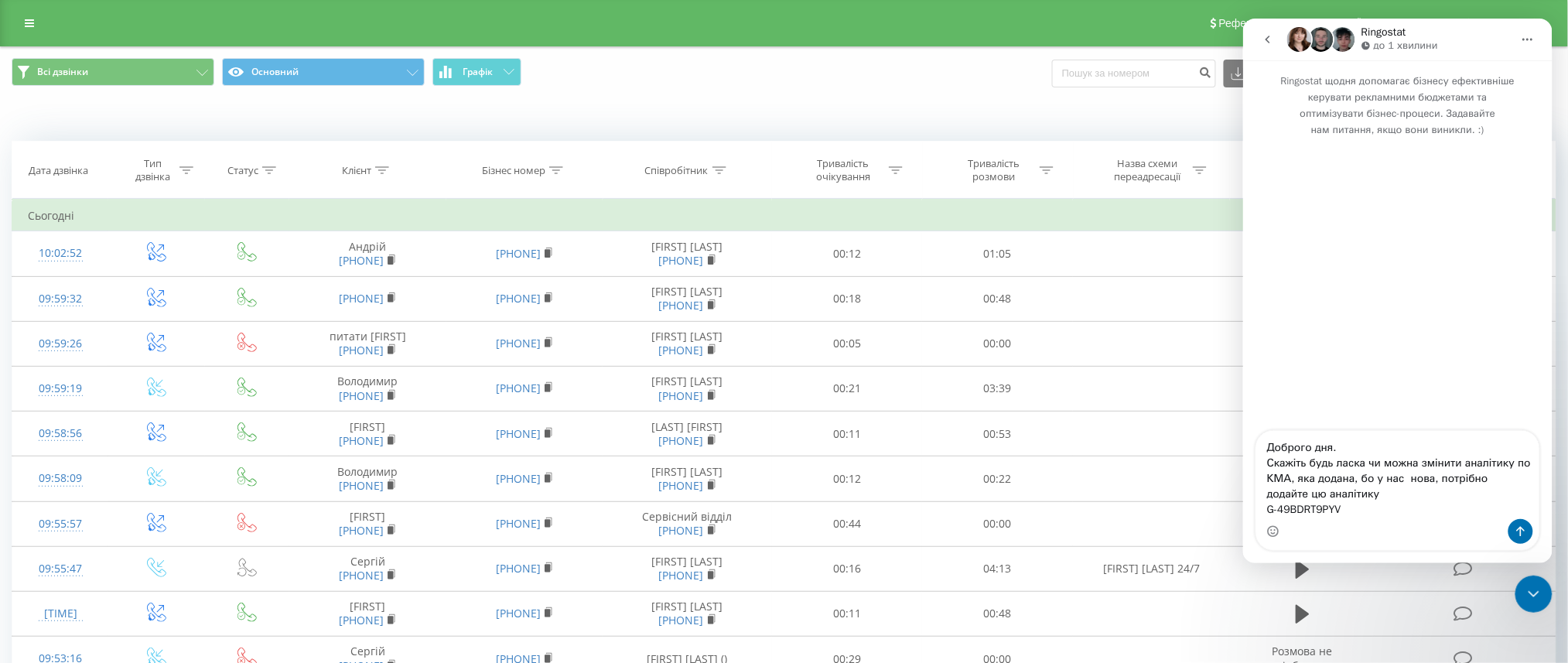 click on "Доброго дня.
Скажіть будь ласка чи можна змінити аналітику по КМА, яка додана, бо у нас  нова, потрібно
додайте цю аналітику
G-49BDRT9PYV" at bounding box center [1397, 474] 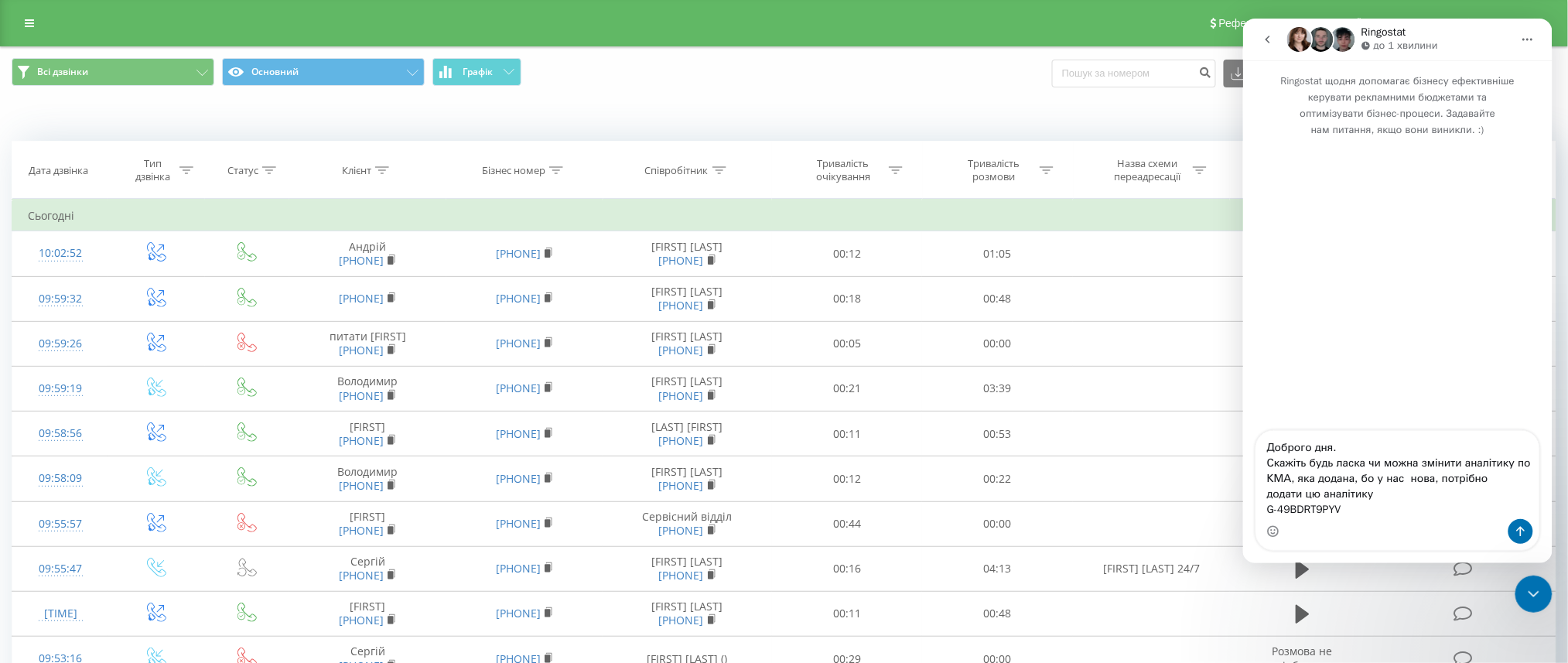 click on "Доброго дня.
Скажіть будь ласка чи можна змінити аналітику по КМА, яка додана, бо у нас  нова, потрібно
додати цю аналітику
G-49BDRT9PYV" at bounding box center [1397, 474] 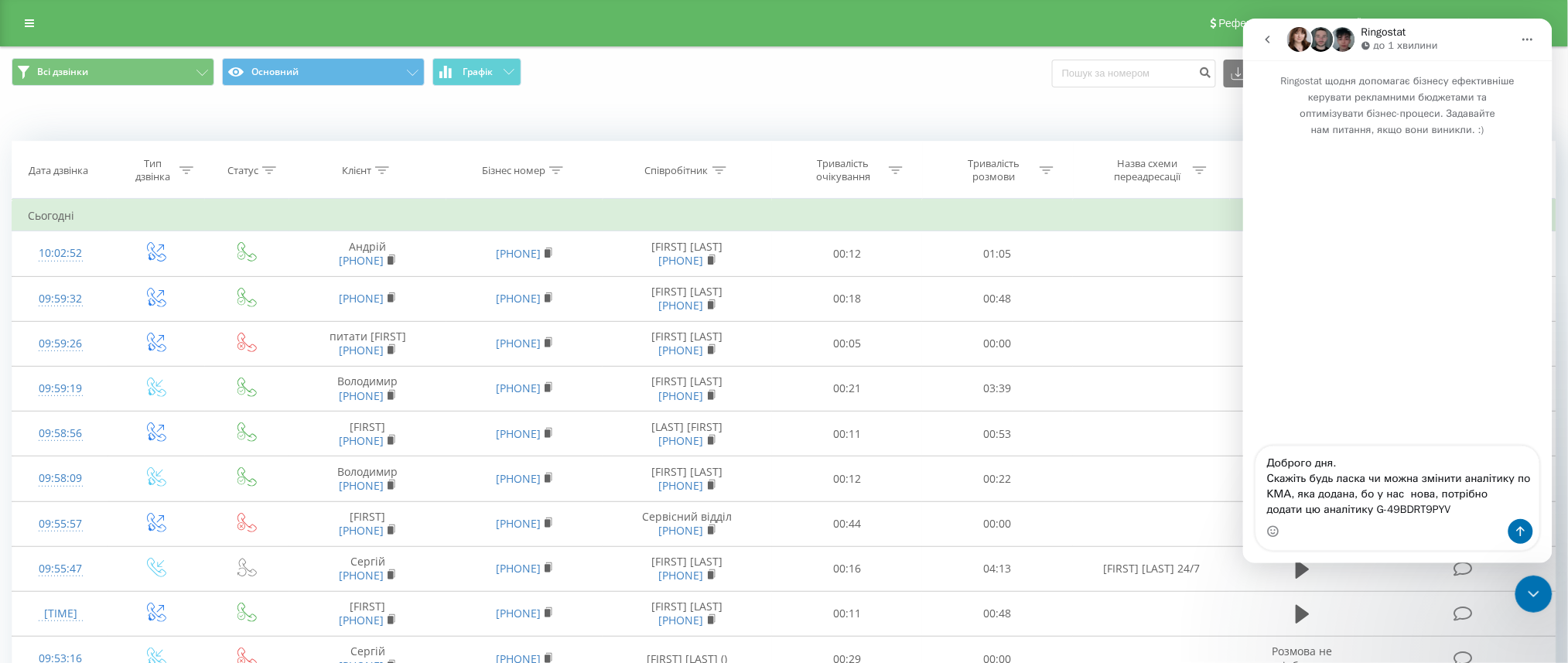 click at bounding box center (1397, 531) 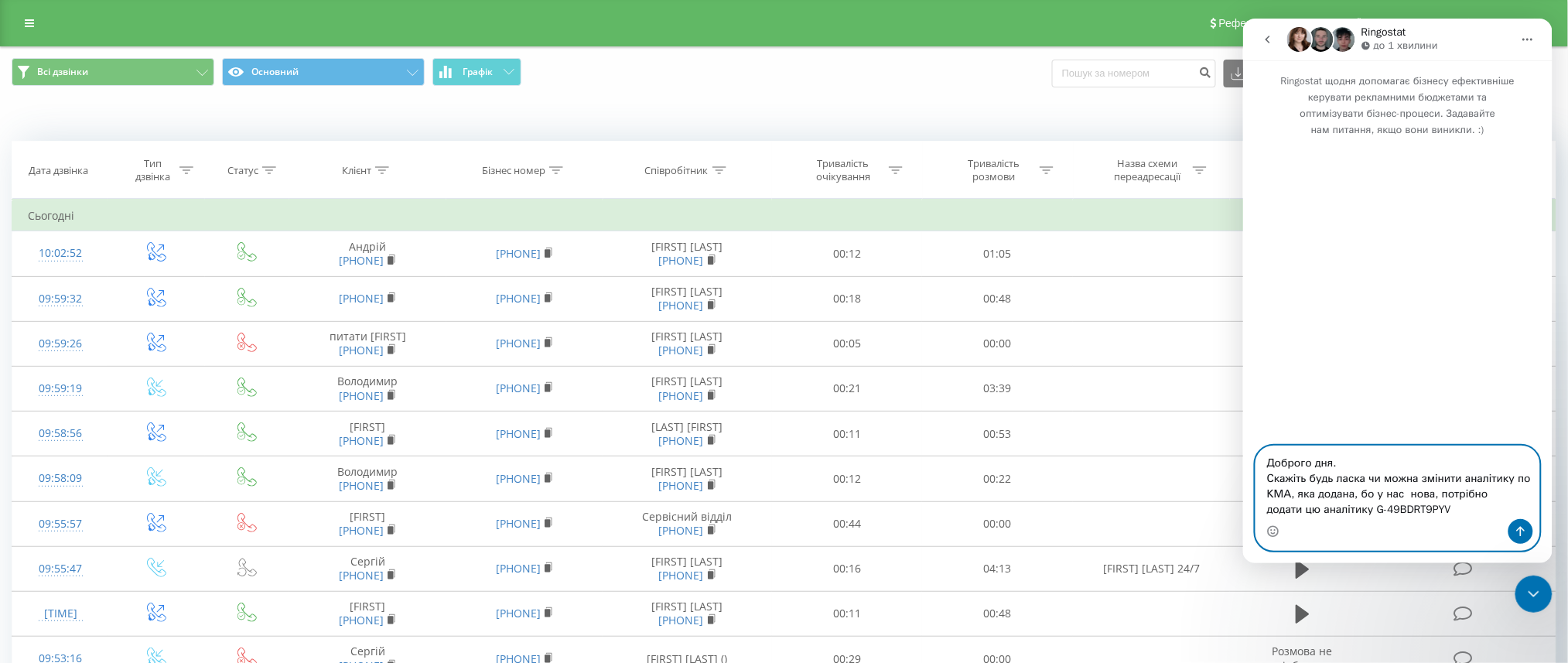 click on "Доброго дня.
Скажіть будь ласка чи можна змінити аналітику по КМА, яка додана, бо у нас  нова, потрібно
додати цю аналітику G-49BDRT9PYV" at bounding box center (1397, 482) 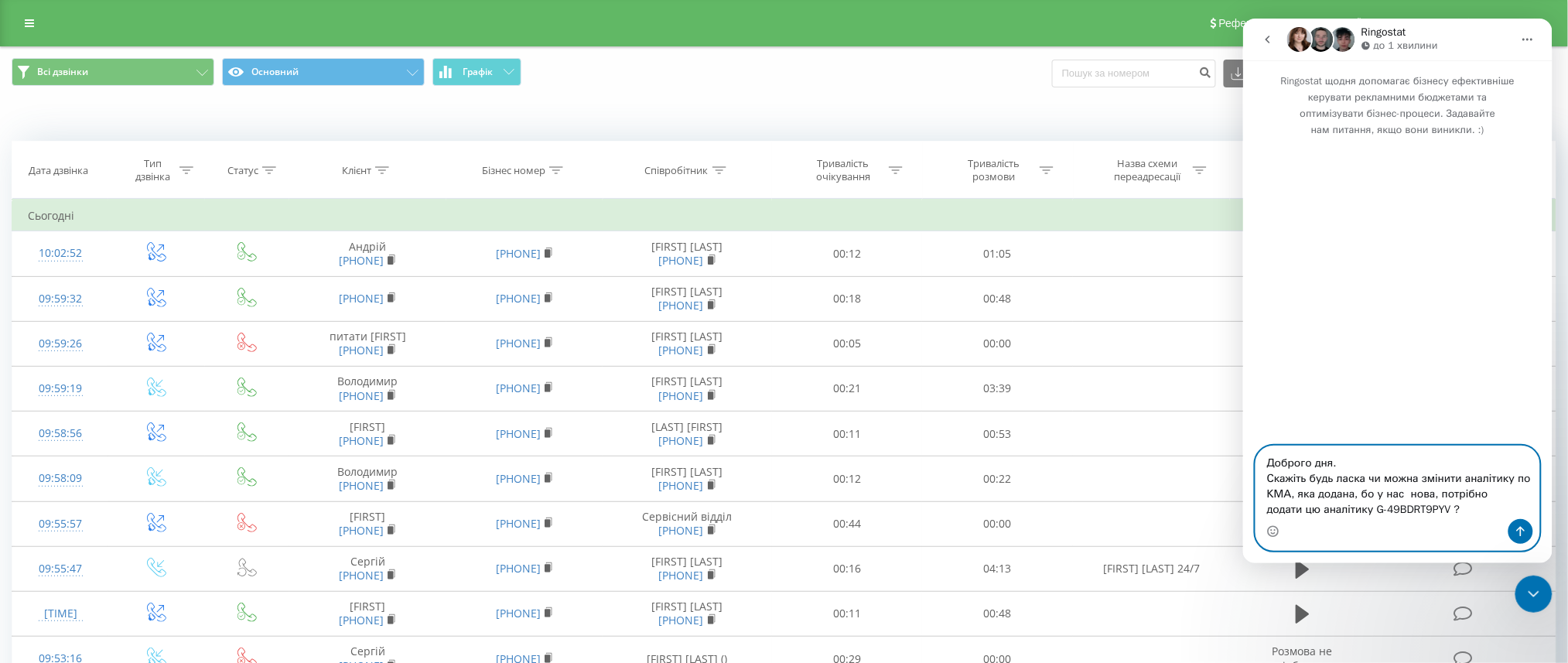type 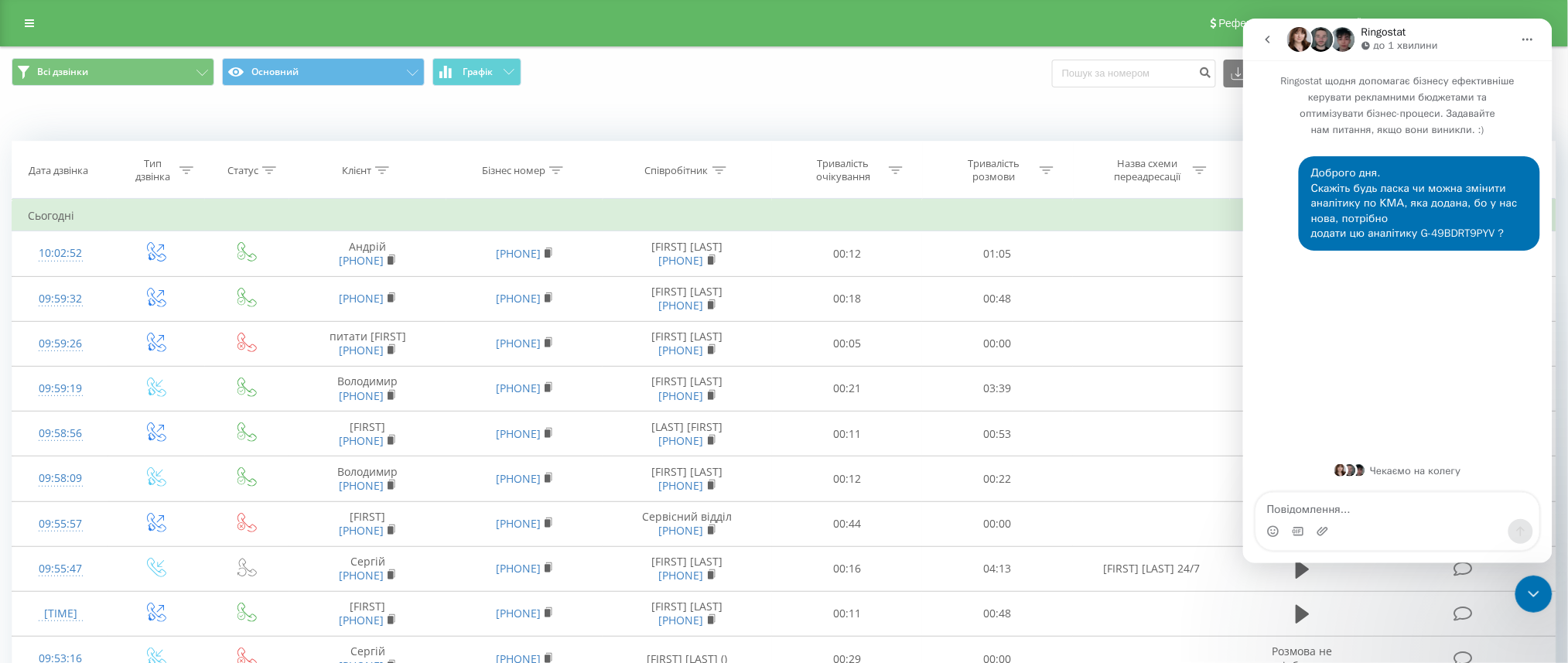 click 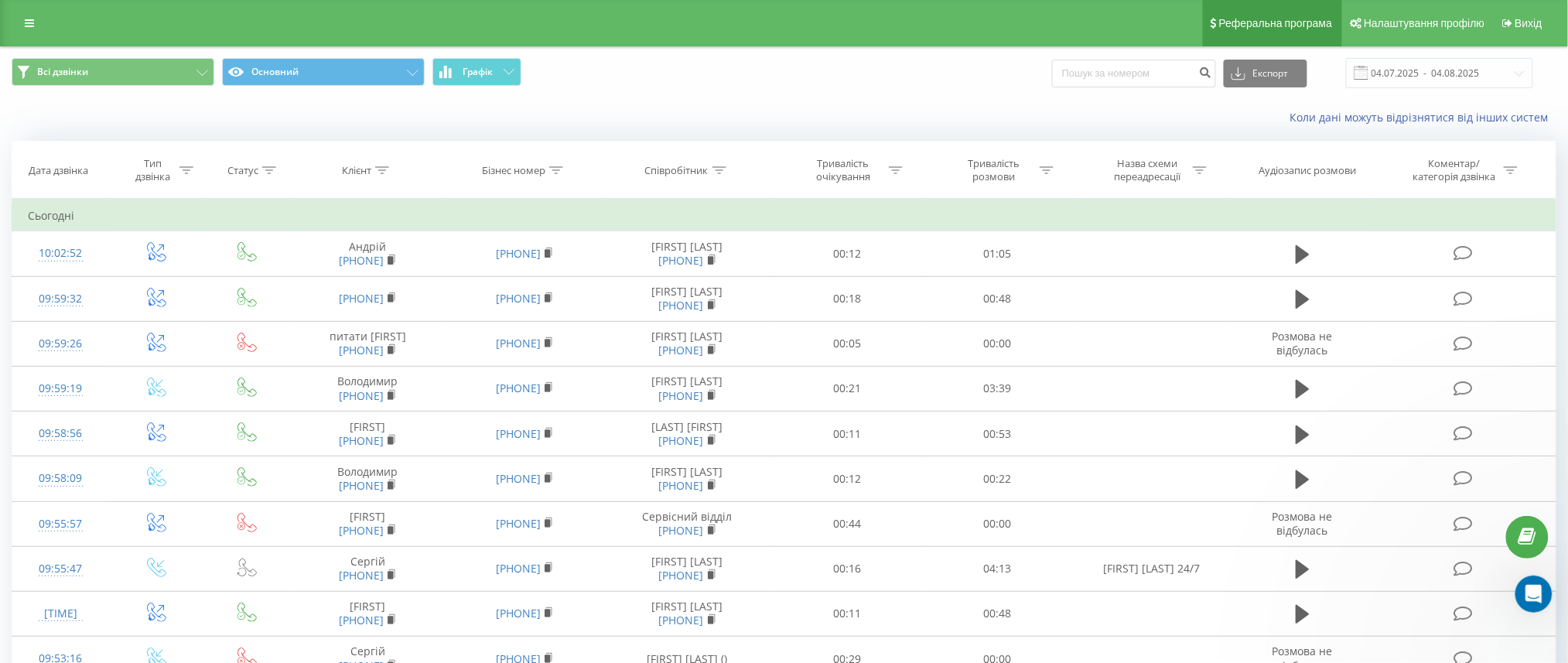 scroll, scrollTop: 0, scrollLeft: 0, axis: both 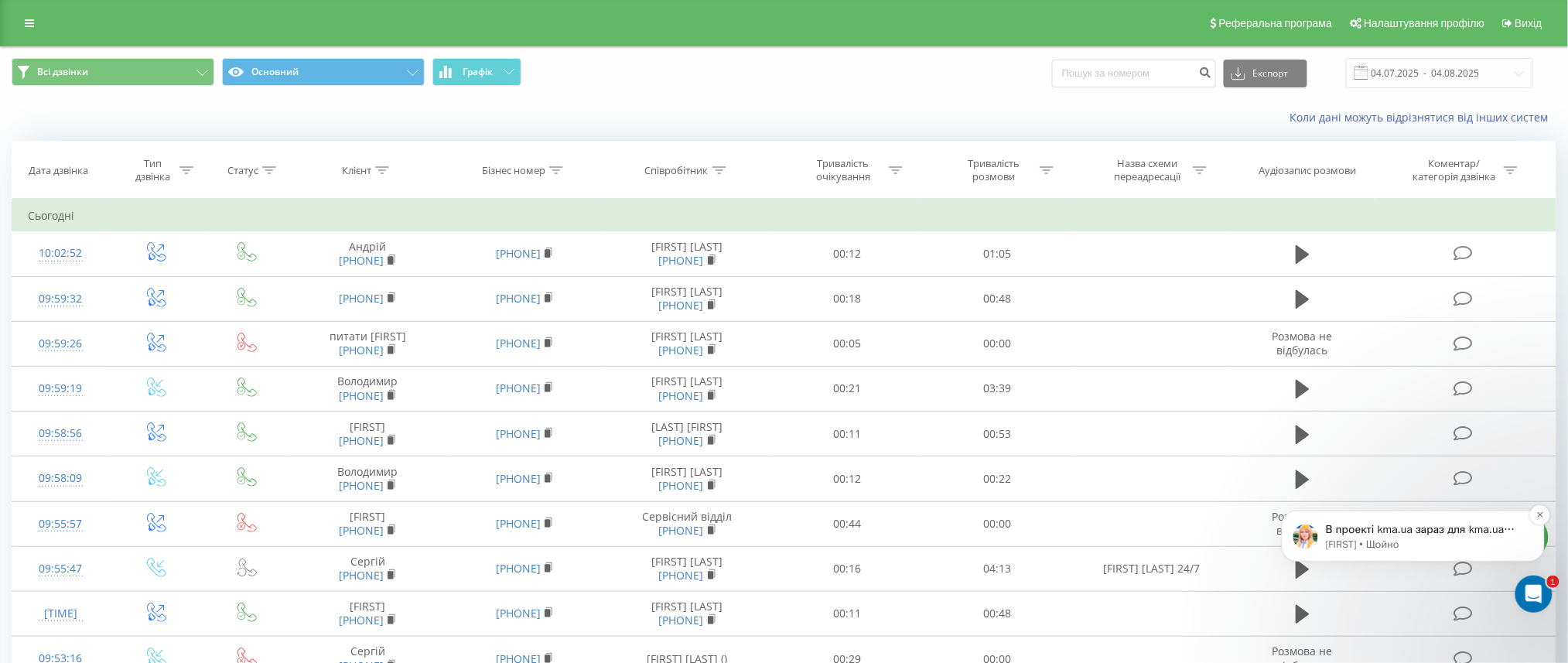 click on "В проекті kma.ua зараз для kma.ua налаштована інтеграція з цим ГА4 G-NTN4W1L7EL Потрібно його змінити на G-49BDRT9PYV?" at bounding box center [1425, 529] 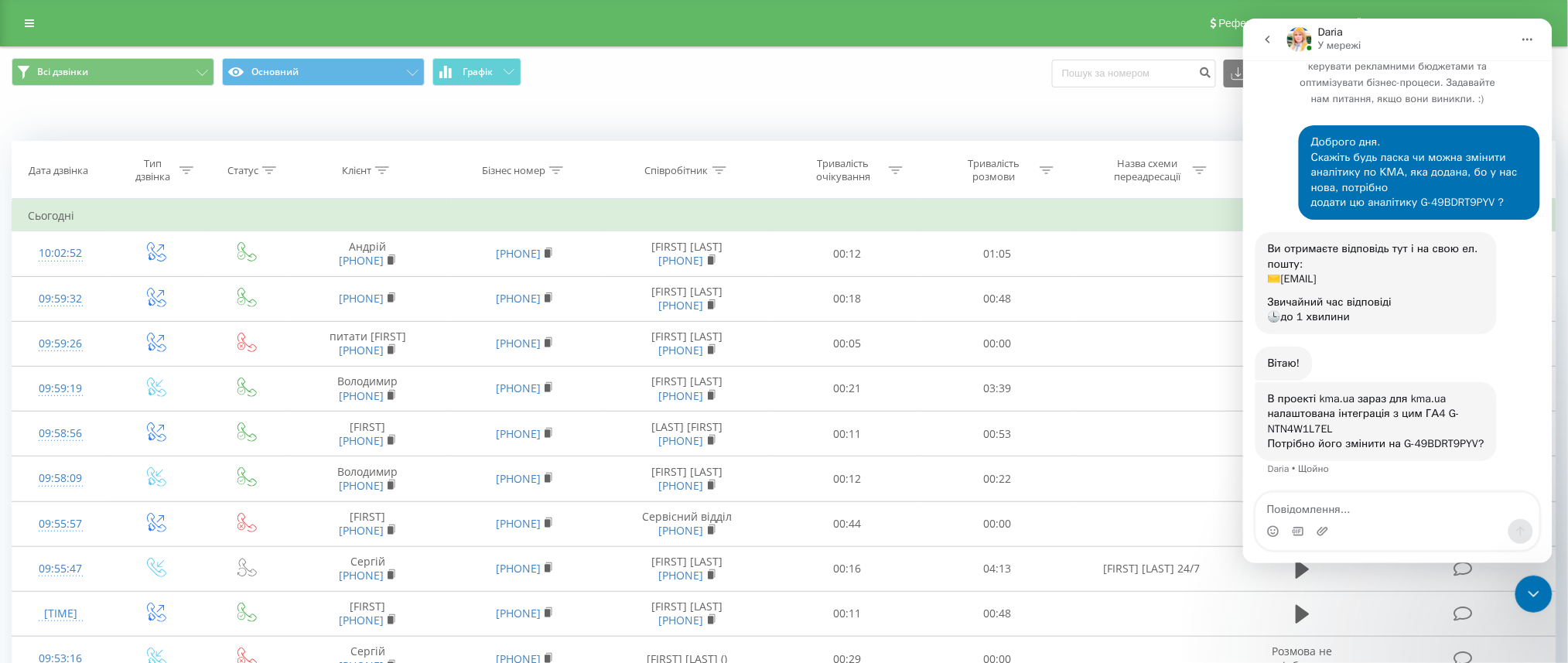 scroll, scrollTop: 0, scrollLeft: 0, axis: both 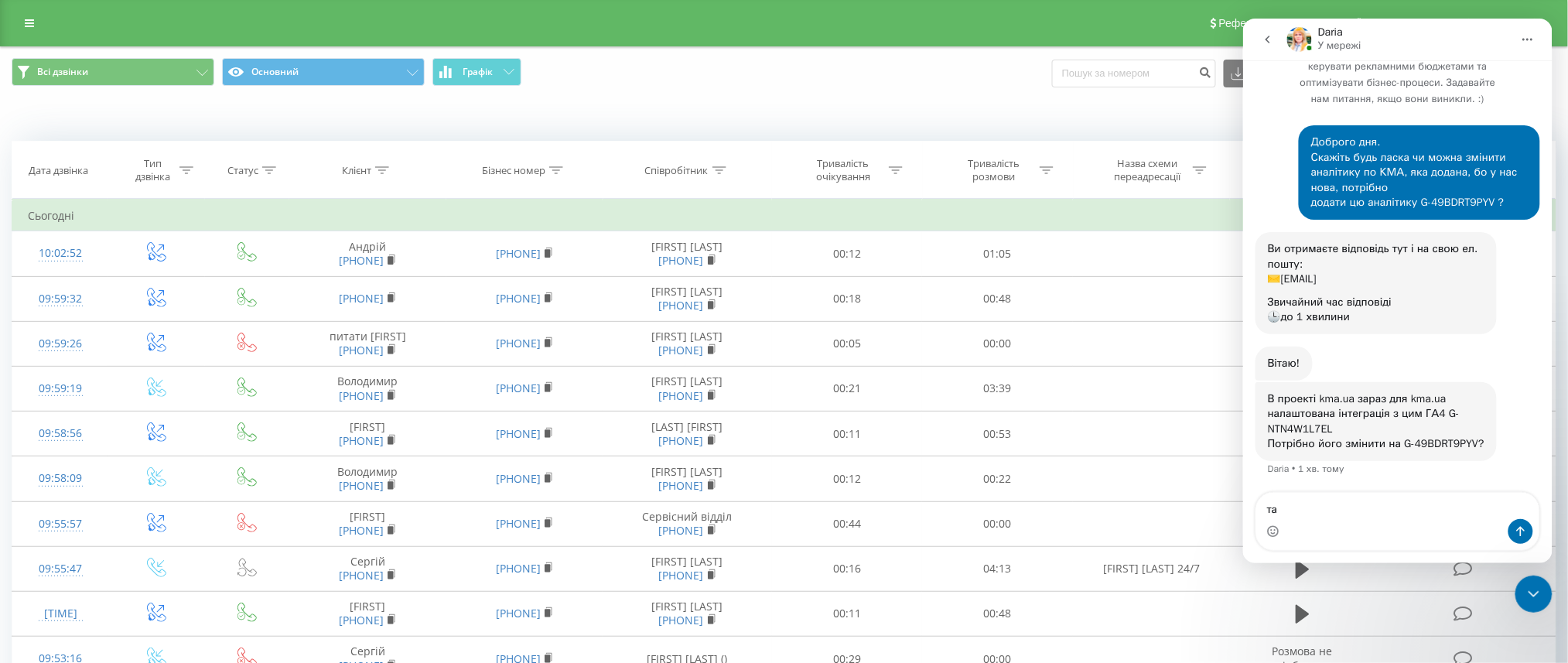 type on "так" 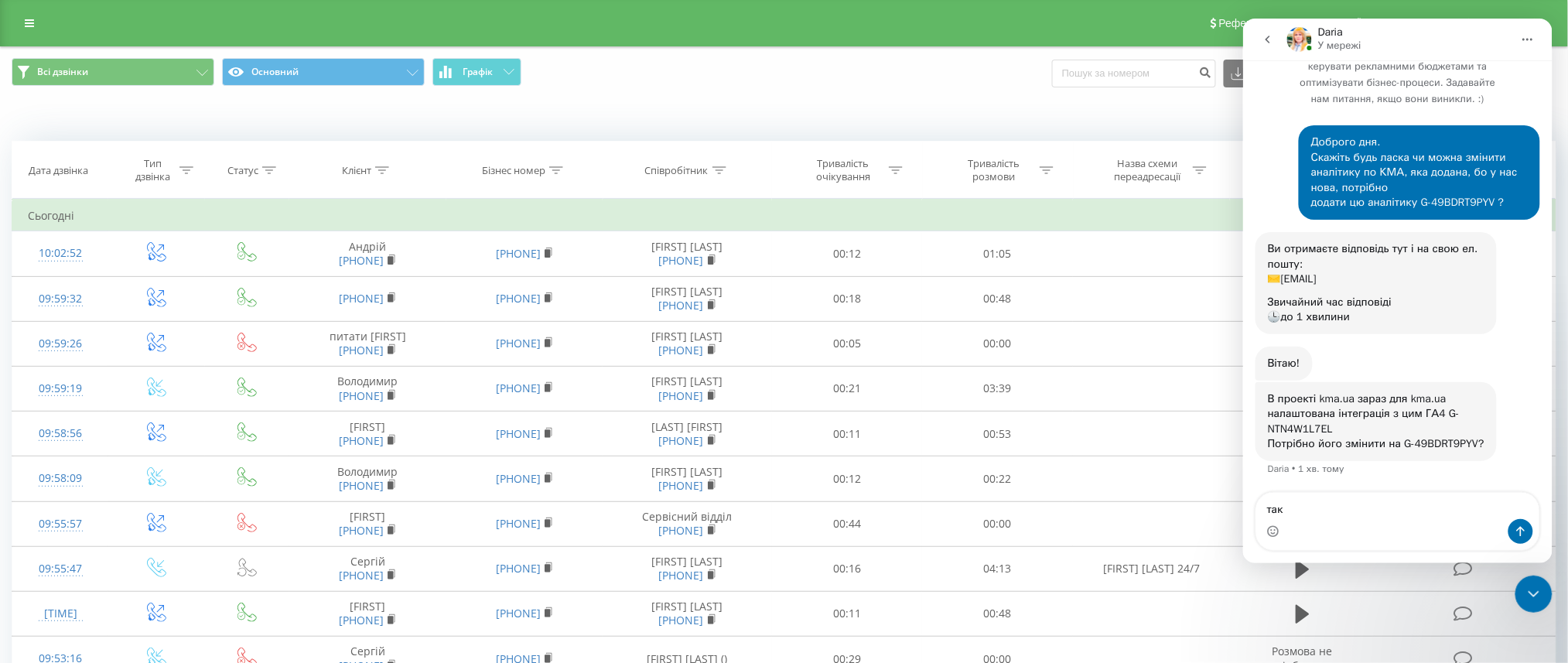 type 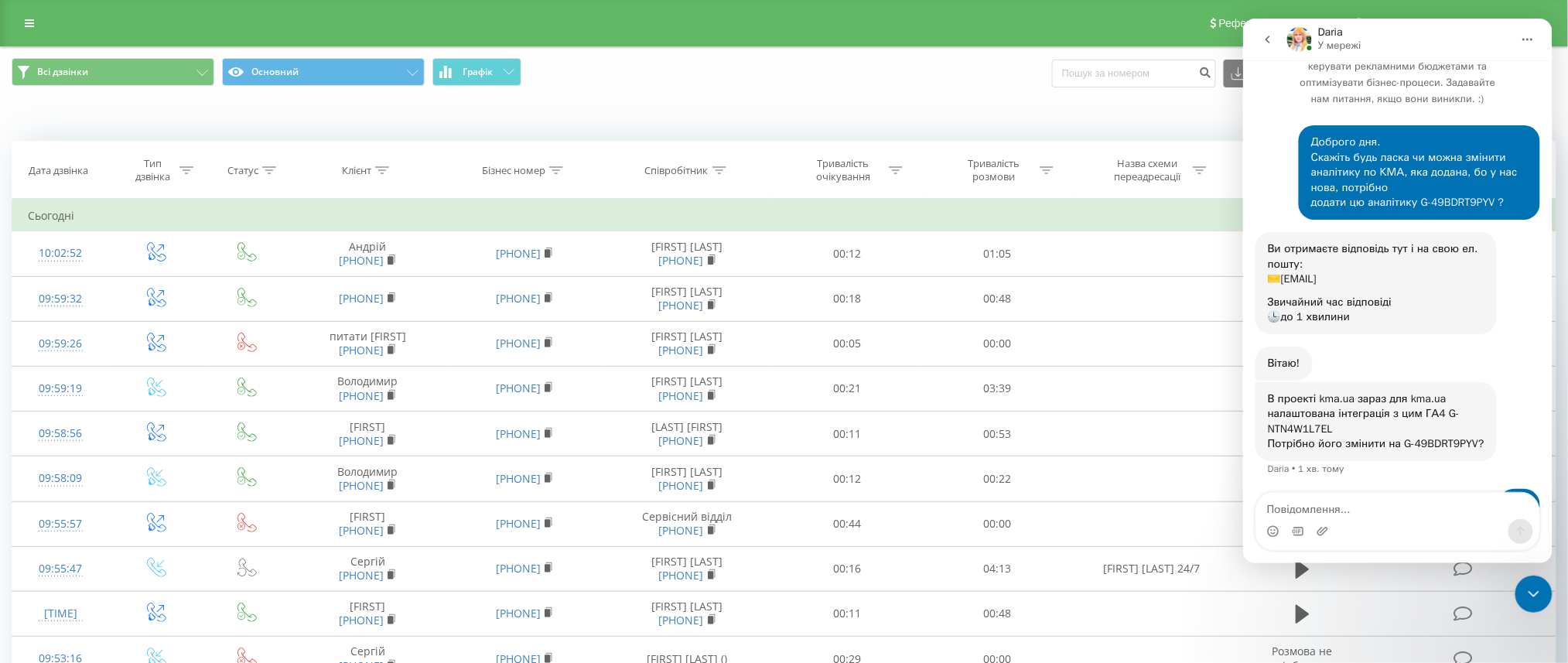 scroll, scrollTop: 77, scrollLeft: 0, axis: vertical 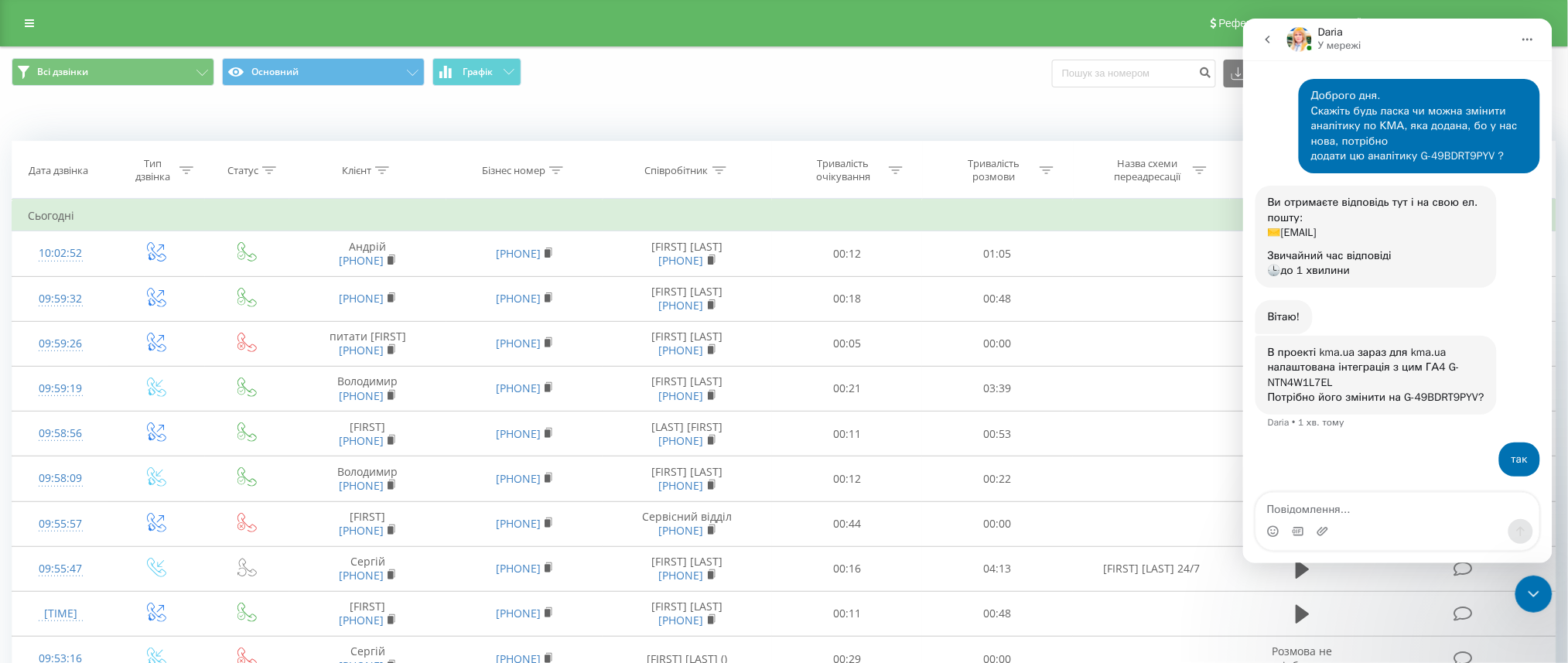click 